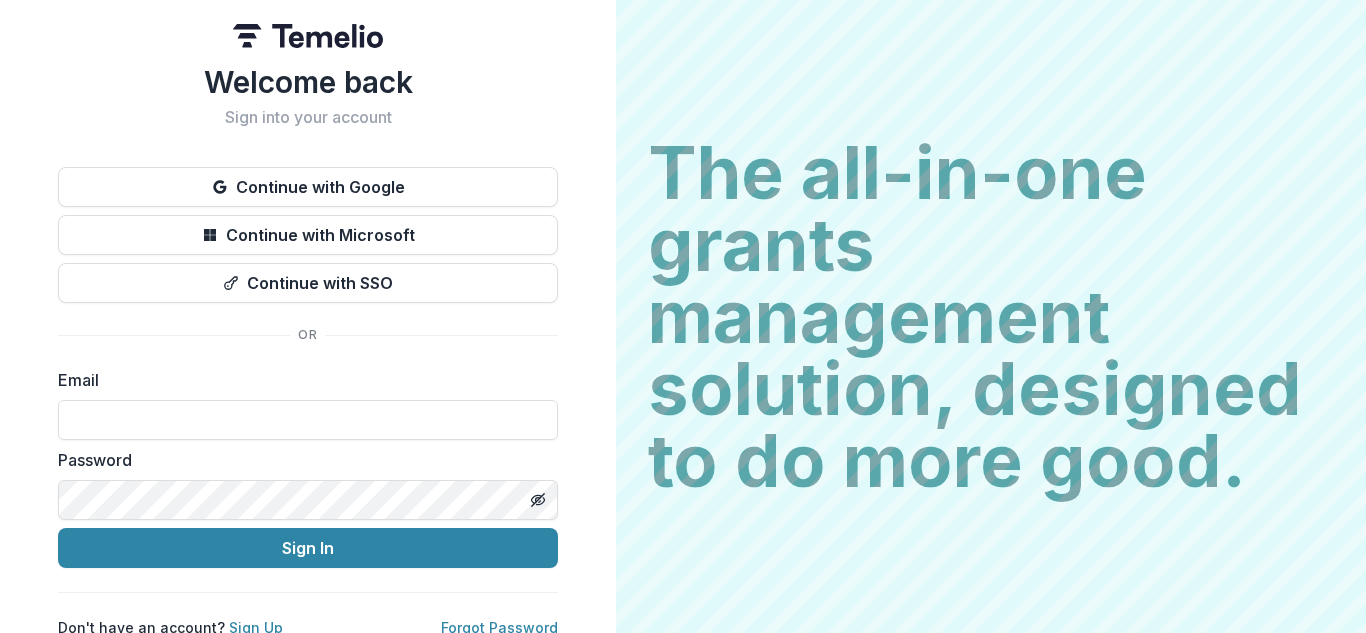 scroll, scrollTop: 0, scrollLeft: 0, axis: both 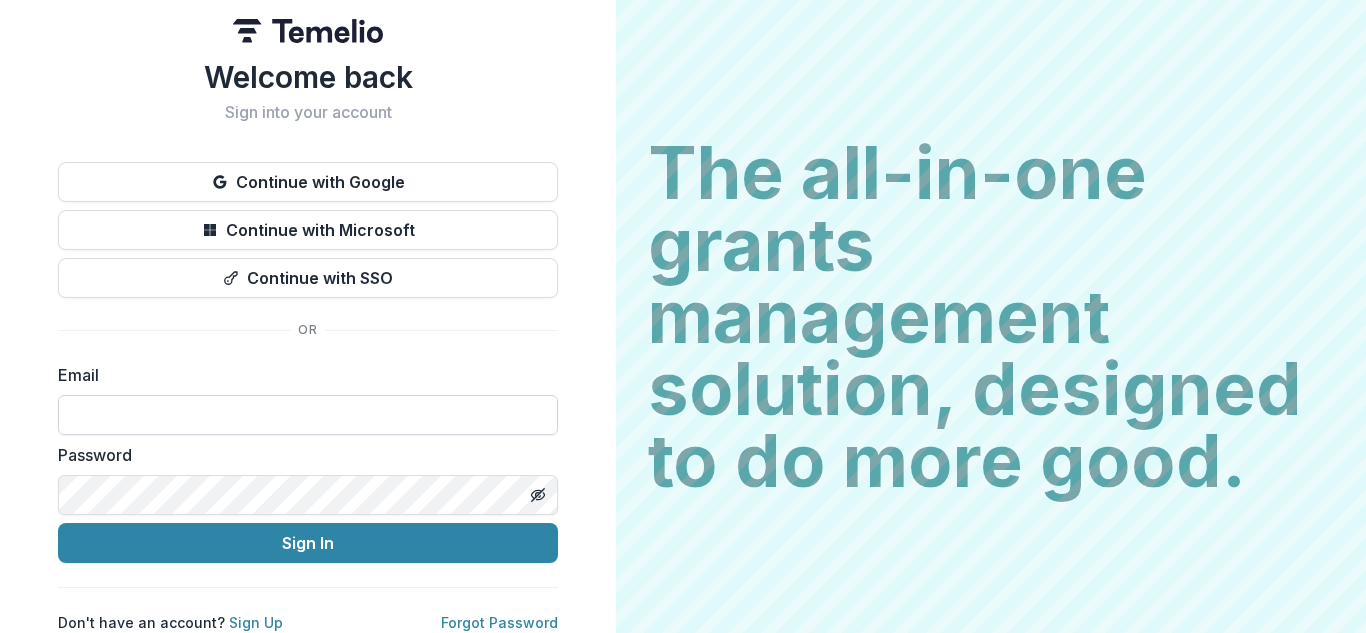 click at bounding box center [308, 415] 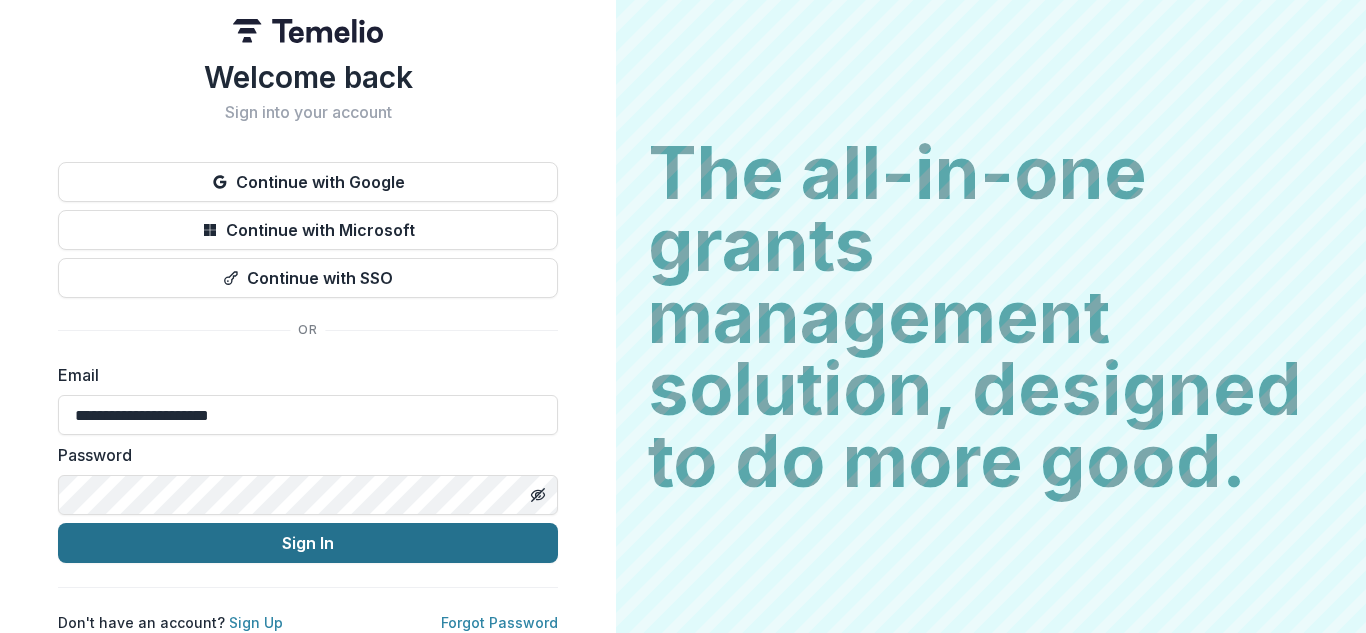 click on "Sign In" at bounding box center (308, 543) 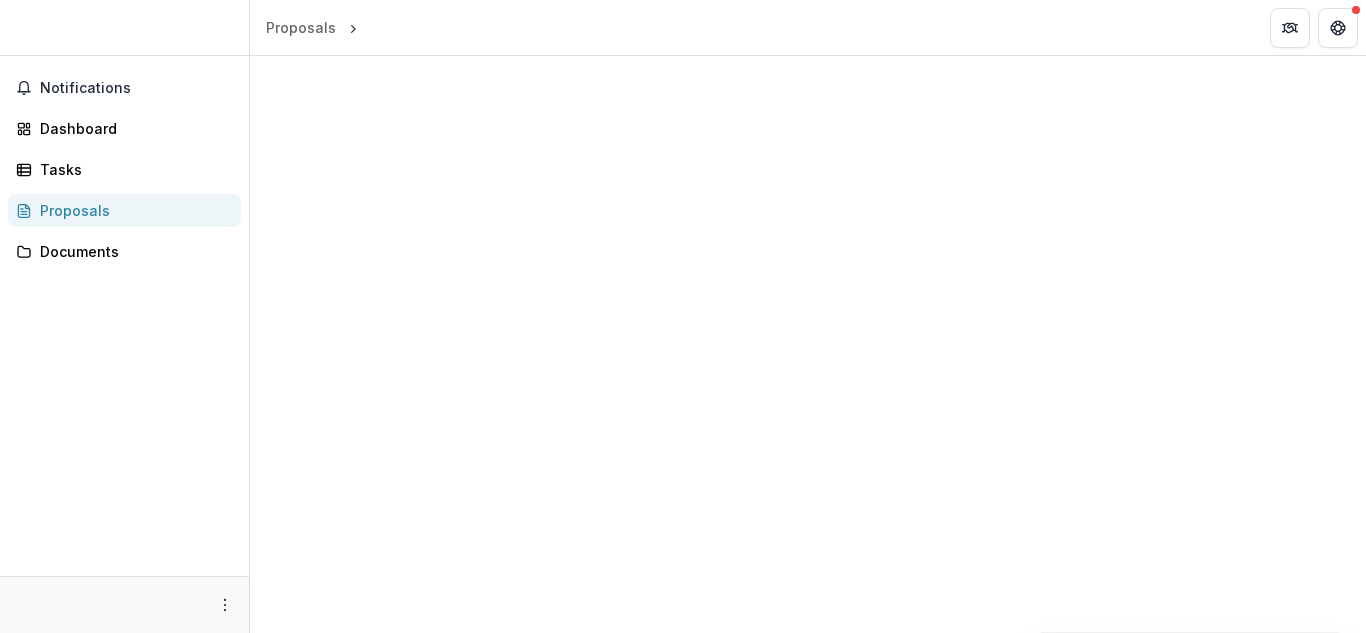 scroll, scrollTop: 0, scrollLeft: 0, axis: both 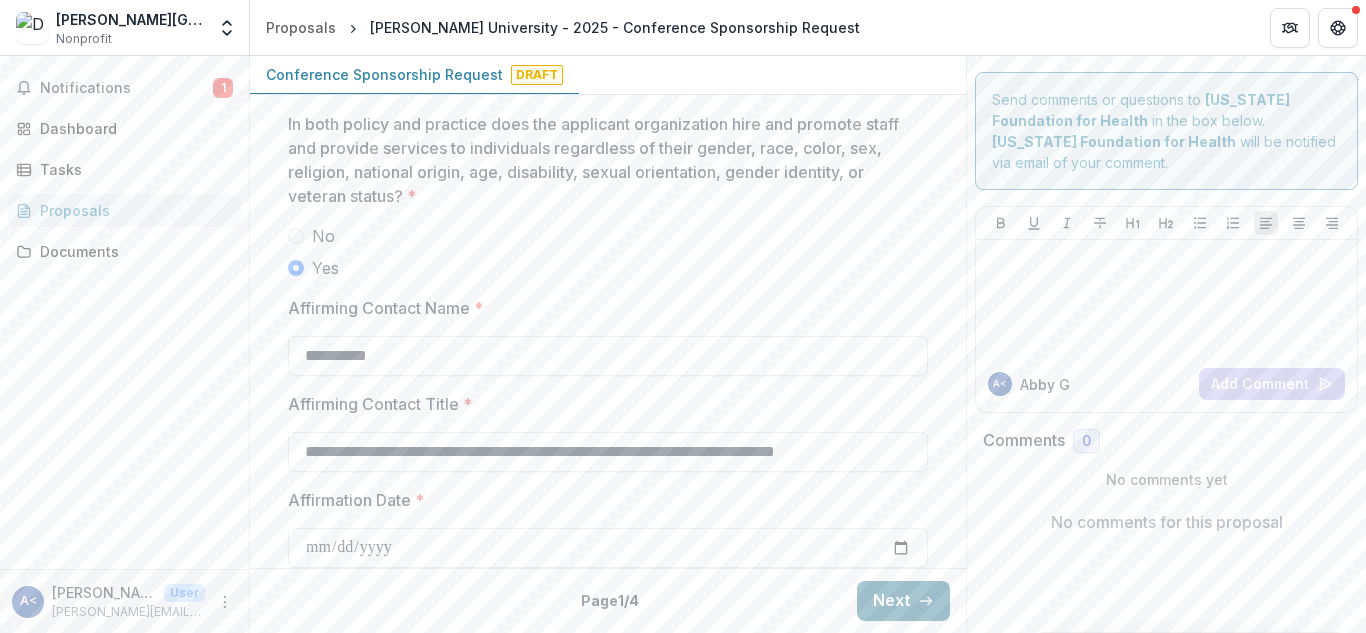 click on "Next" at bounding box center [903, 601] 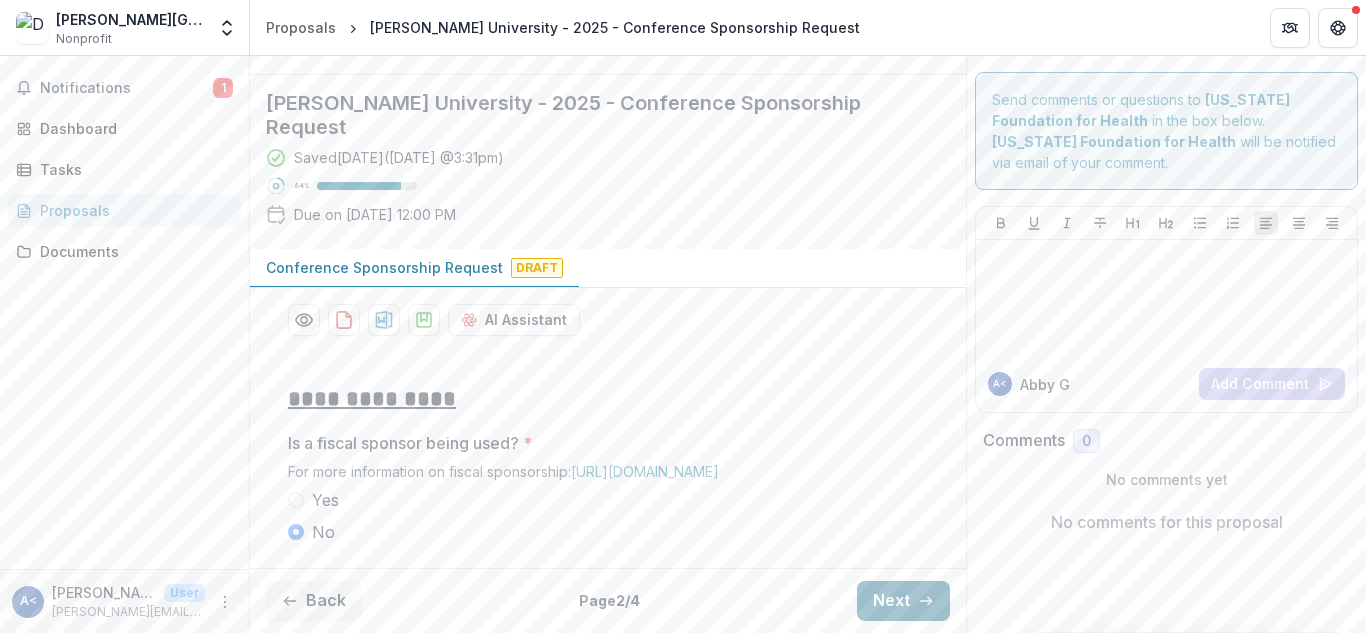 scroll, scrollTop: 249, scrollLeft: 0, axis: vertical 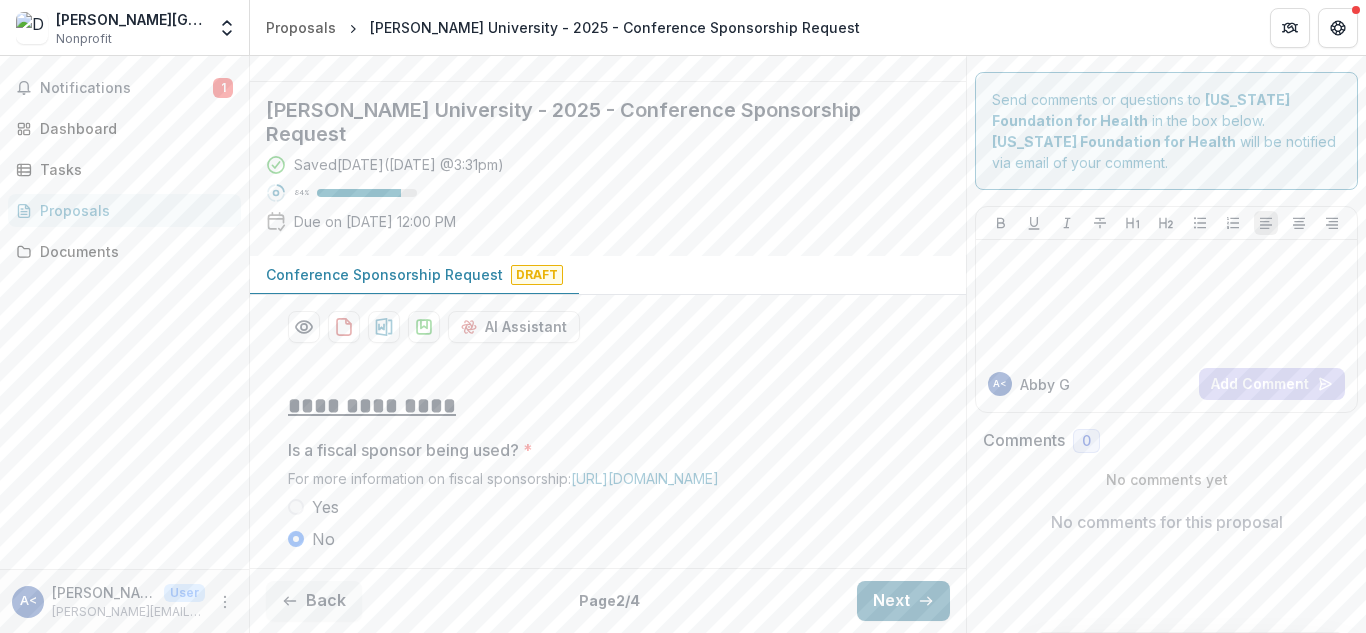 click on "Next" at bounding box center (903, 601) 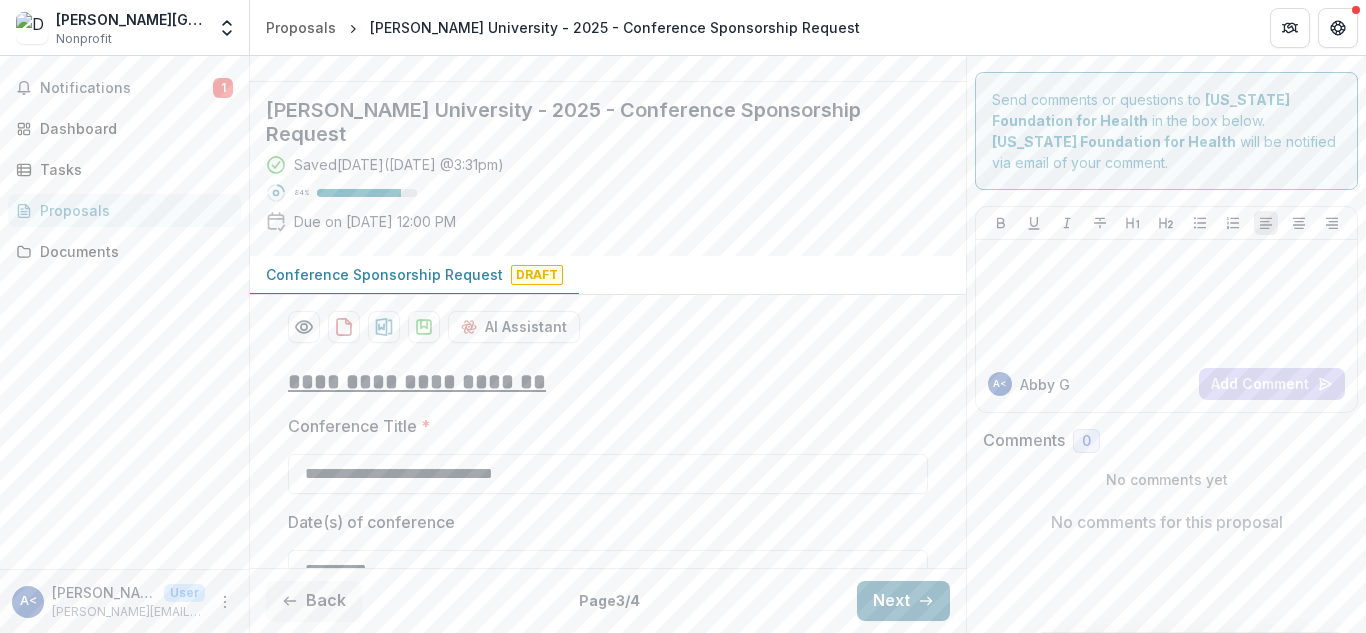 scroll, scrollTop: 1364, scrollLeft: 0, axis: vertical 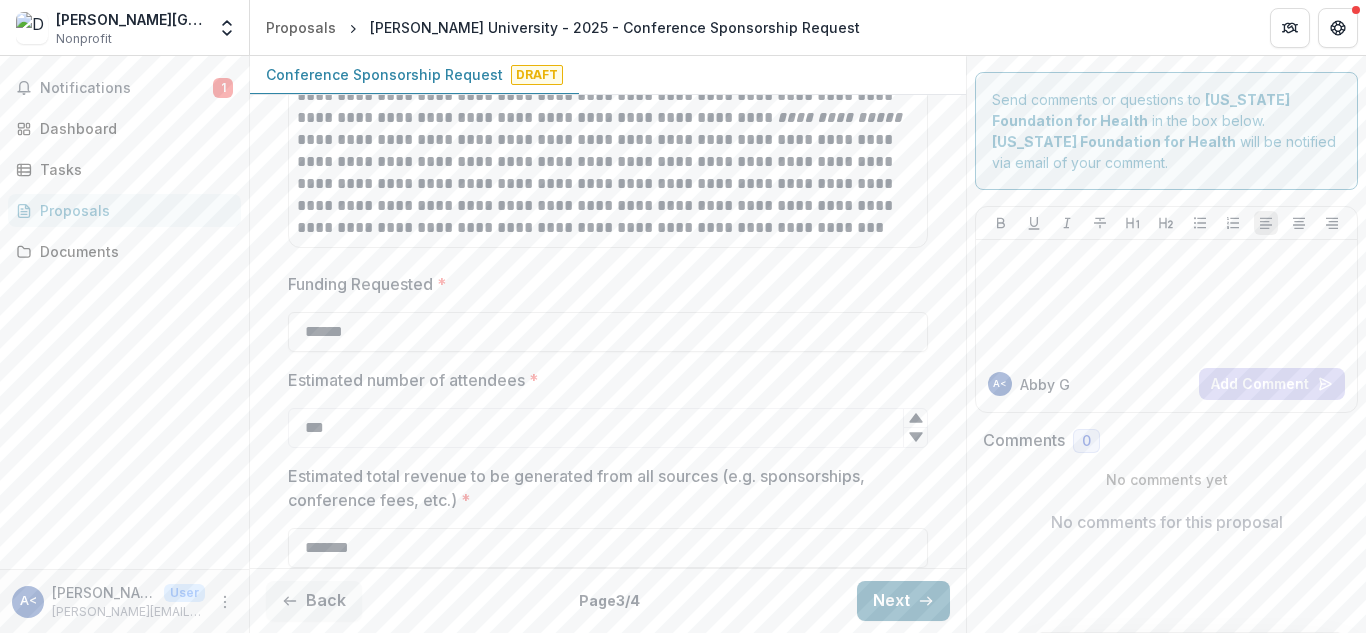 click on "Next" at bounding box center (903, 601) 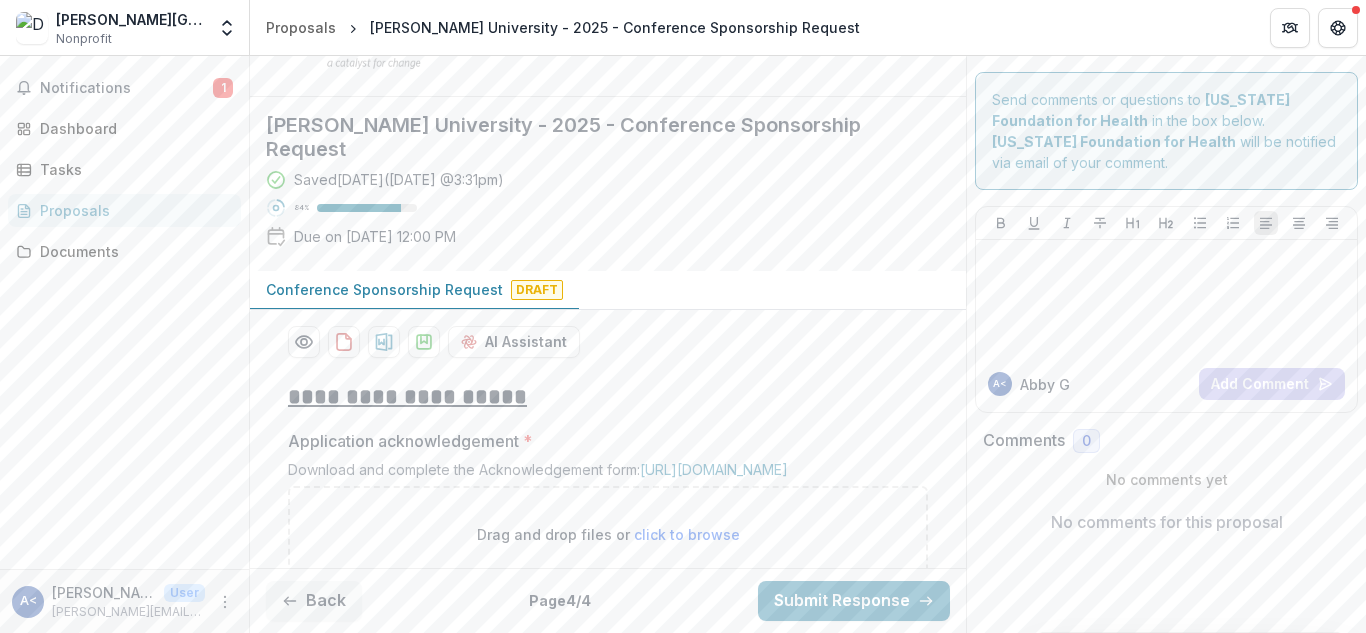 scroll, scrollTop: 473, scrollLeft: 0, axis: vertical 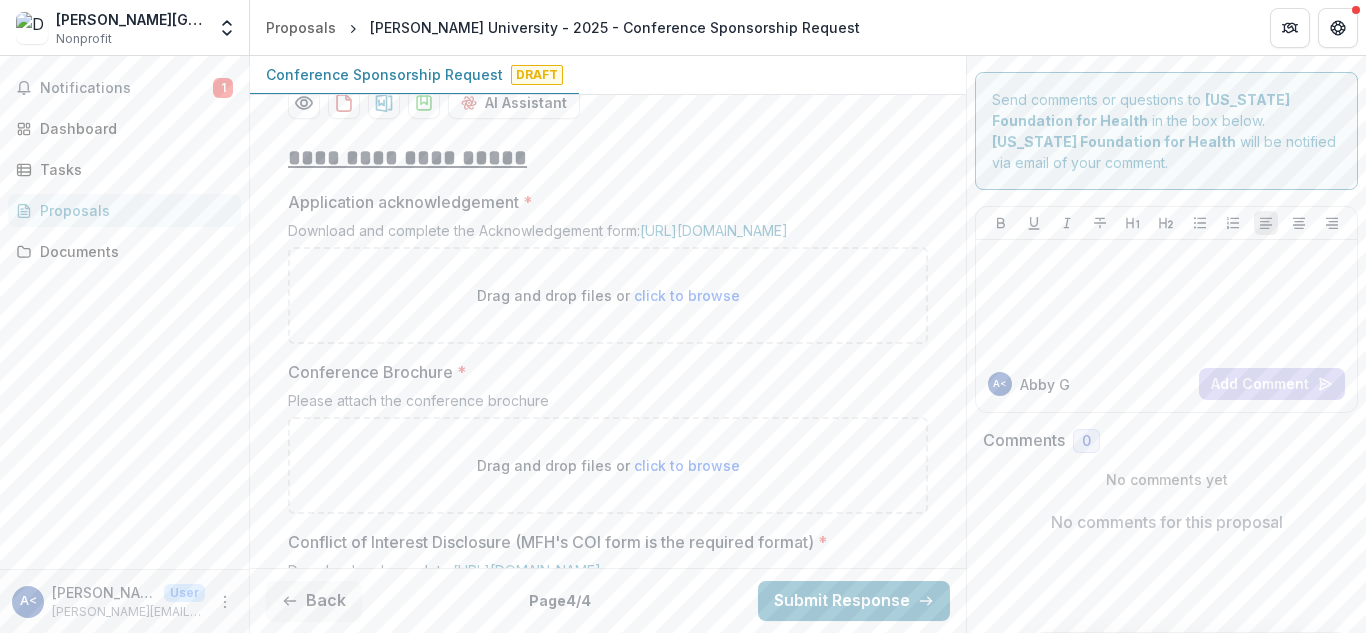 click on "click to browse" at bounding box center (687, 295) 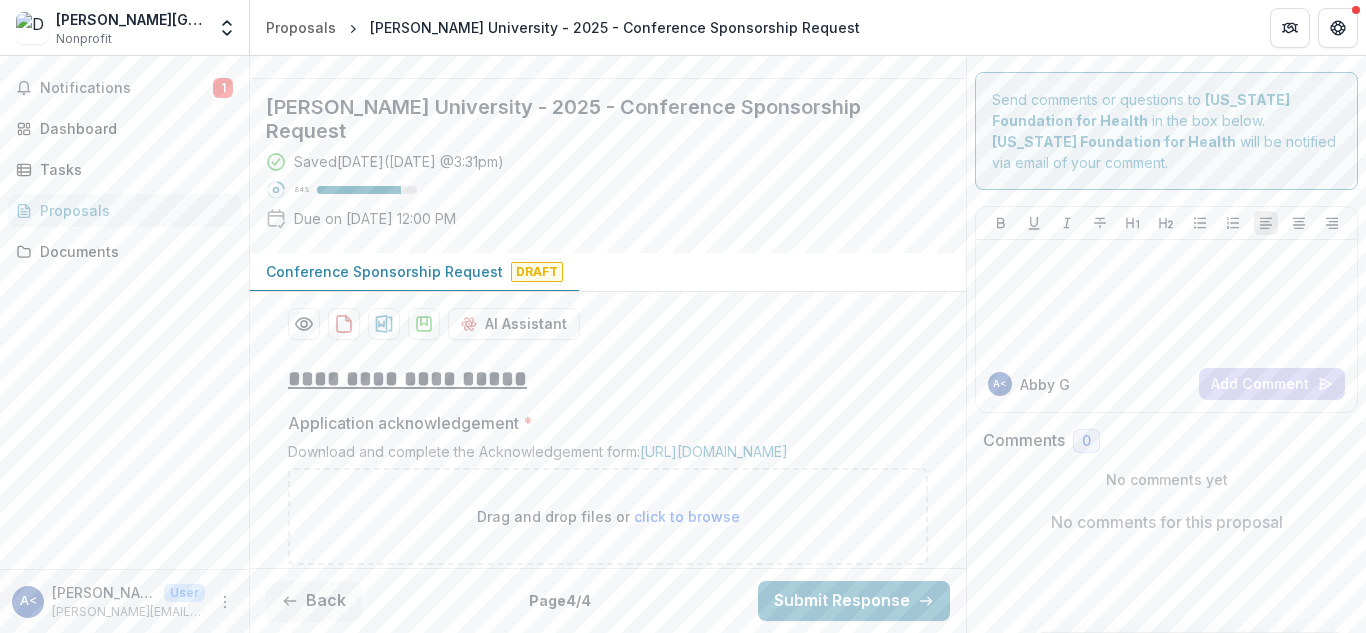 scroll, scrollTop: 623, scrollLeft: 0, axis: vertical 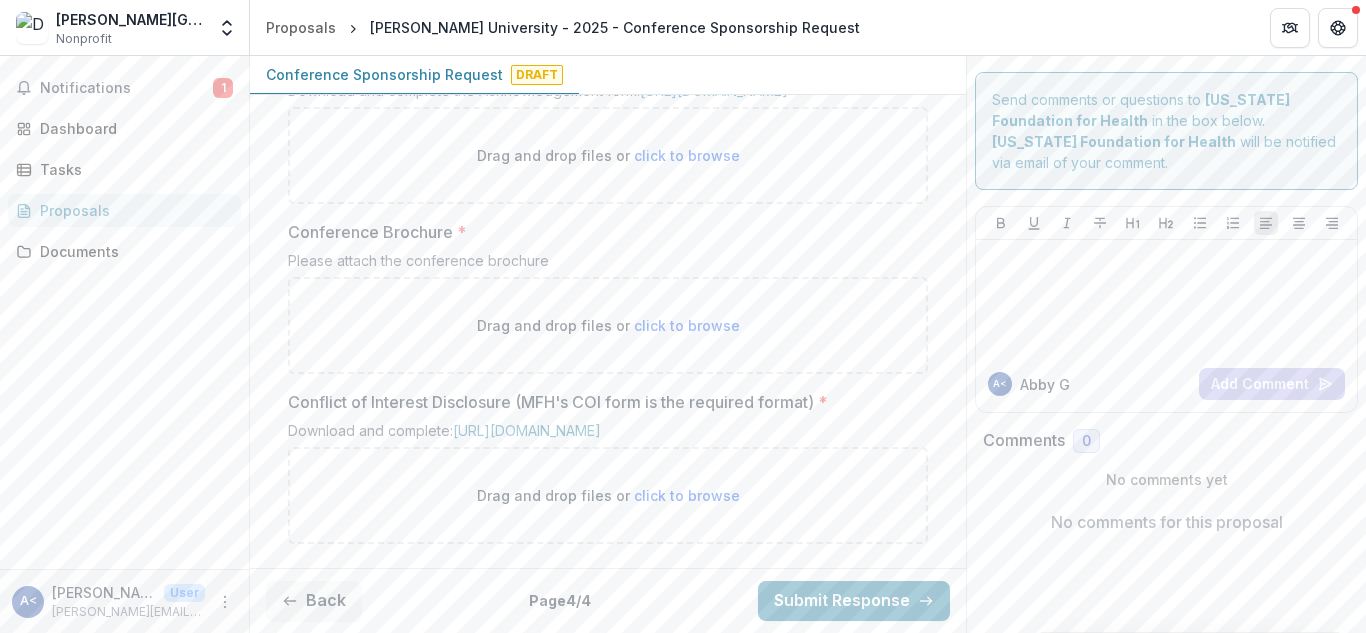click on "Download and complete:  [URL][DOMAIN_NAME]" at bounding box center [608, 434] 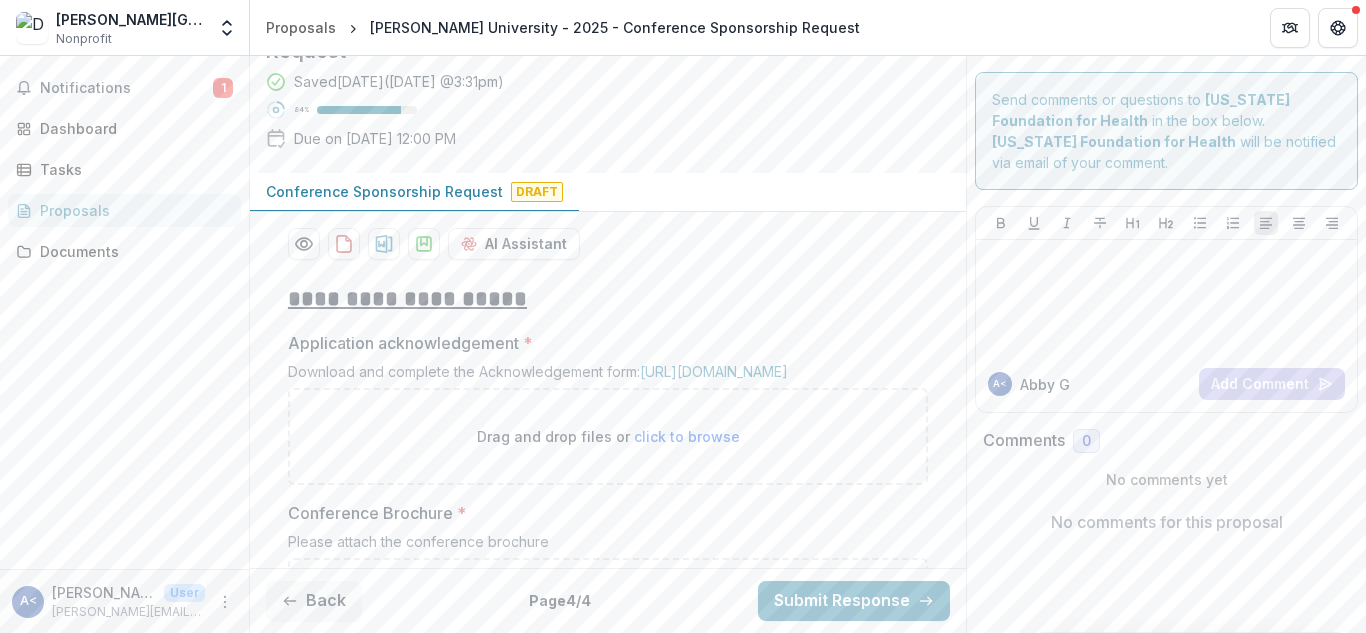 scroll, scrollTop: 331, scrollLeft: 0, axis: vertical 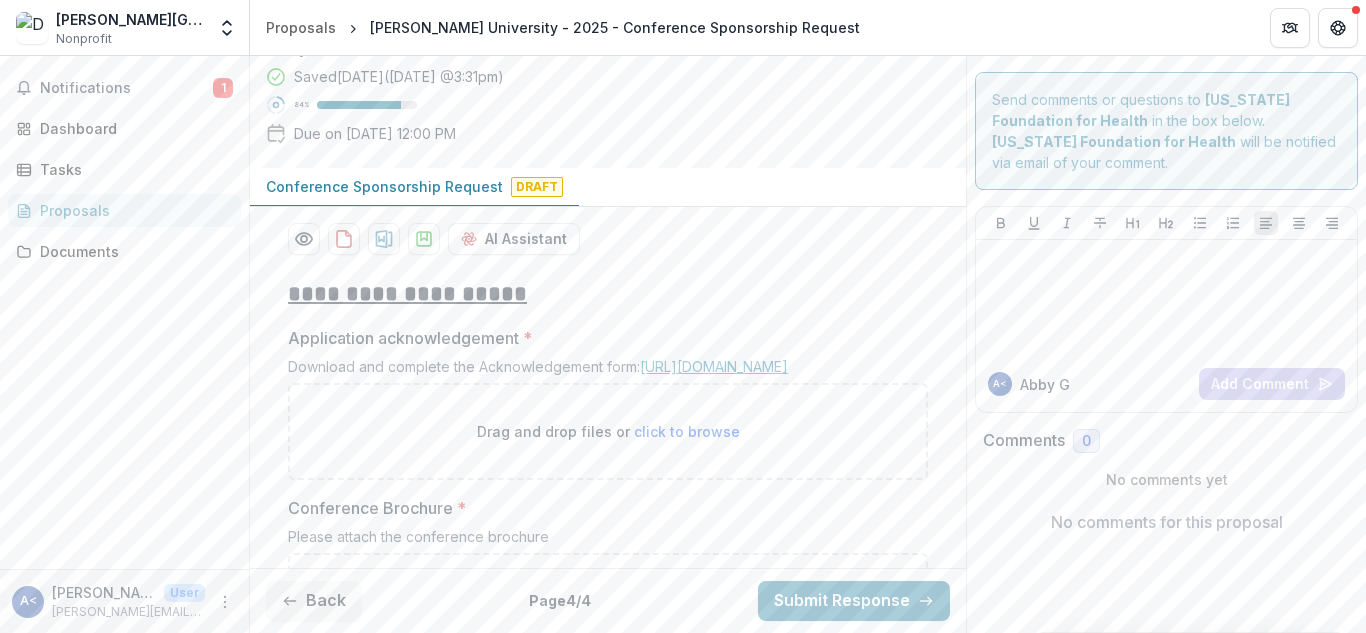 click on "[URL][DOMAIN_NAME]" at bounding box center [714, 366] 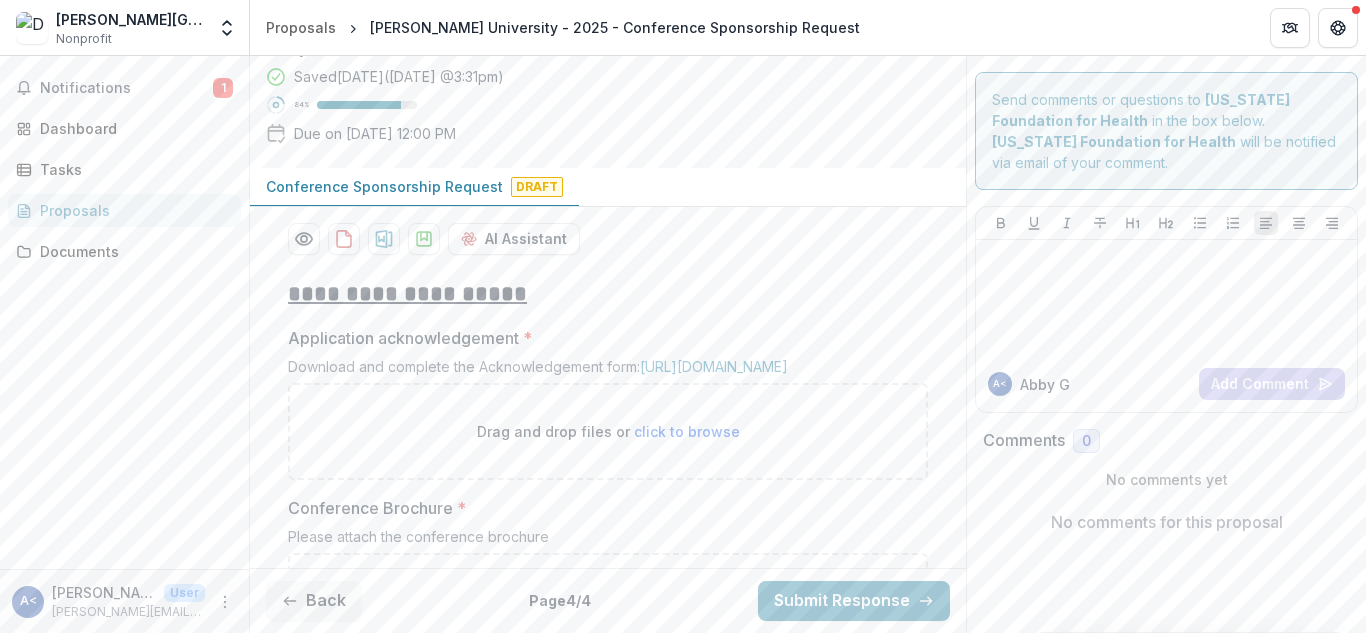 click on "click to browse" at bounding box center (687, 431) 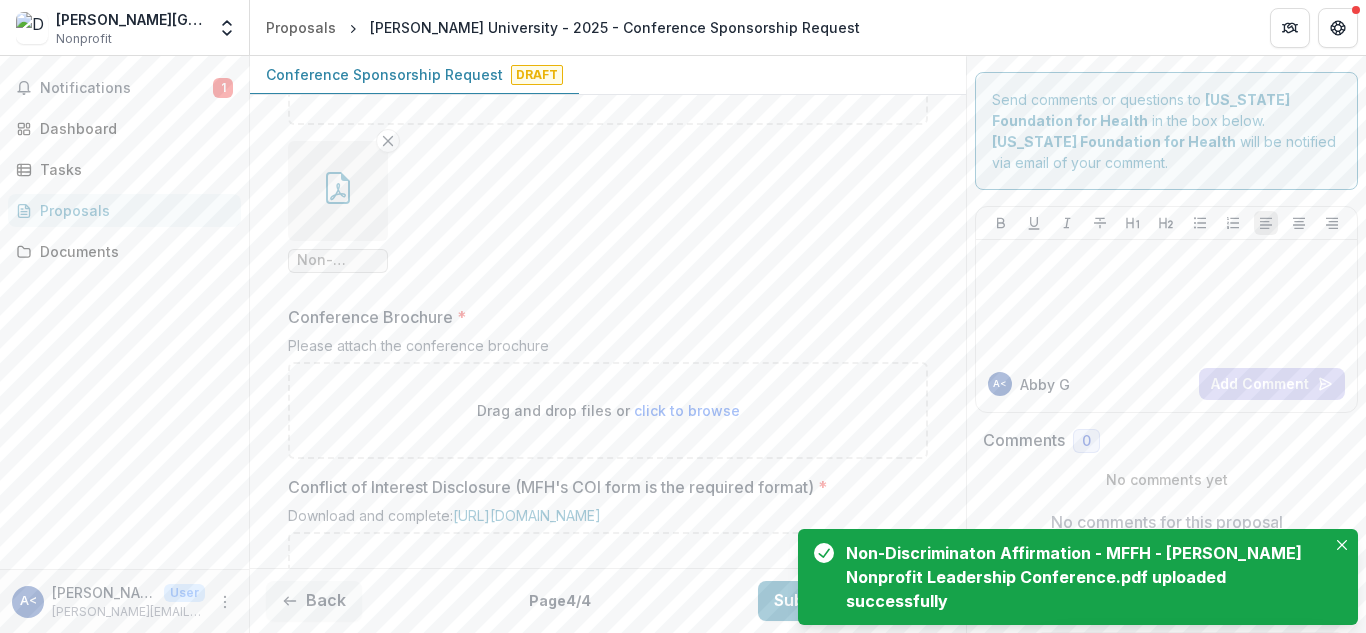 scroll, scrollTop: 694, scrollLeft: 0, axis: vertical 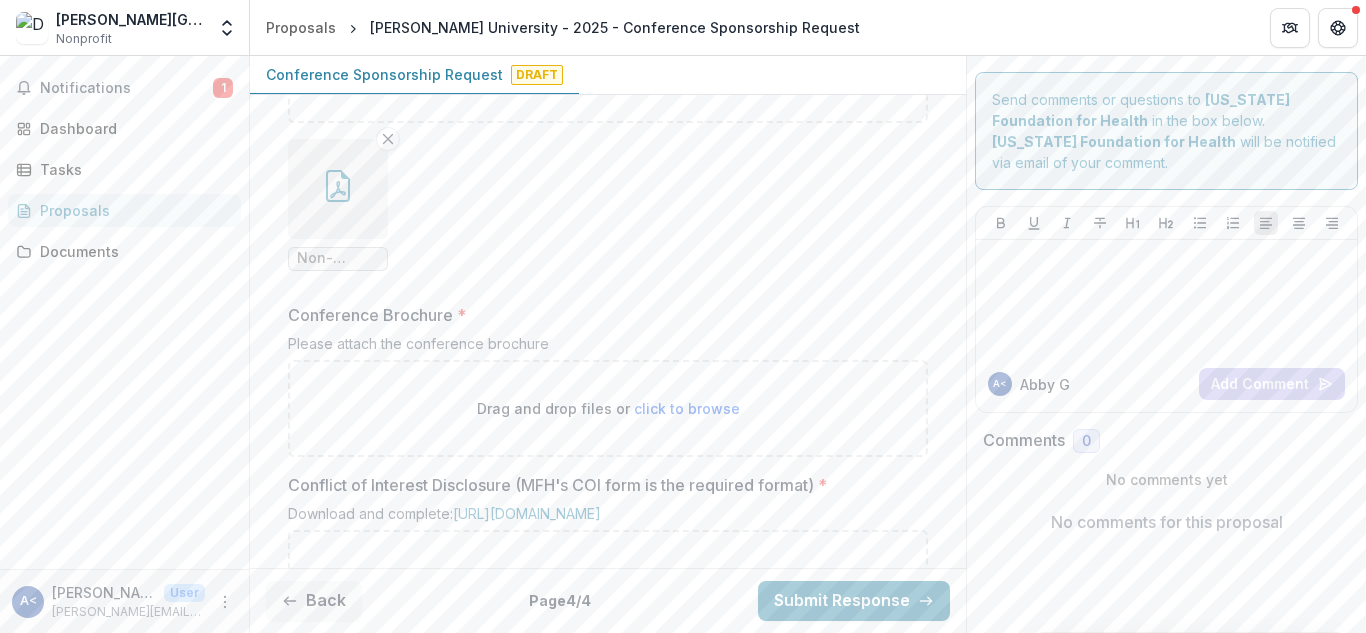 click on "click to browse" at bounding box center [687, 408] 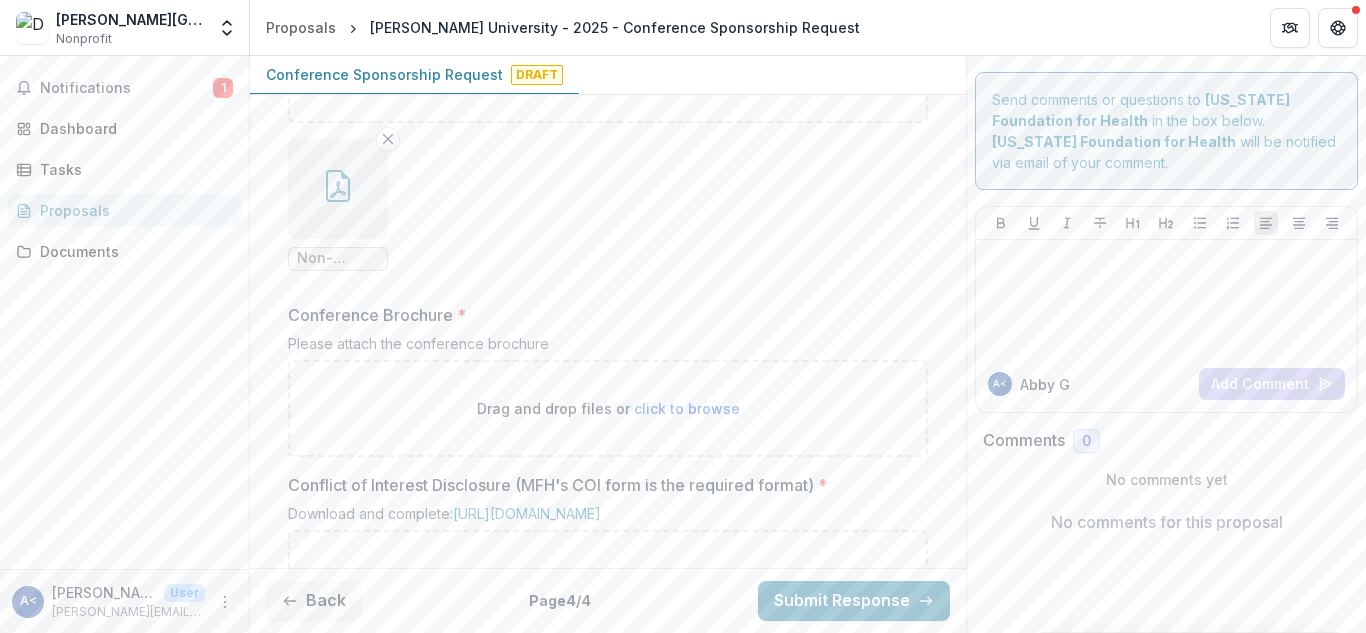 type on "**********" 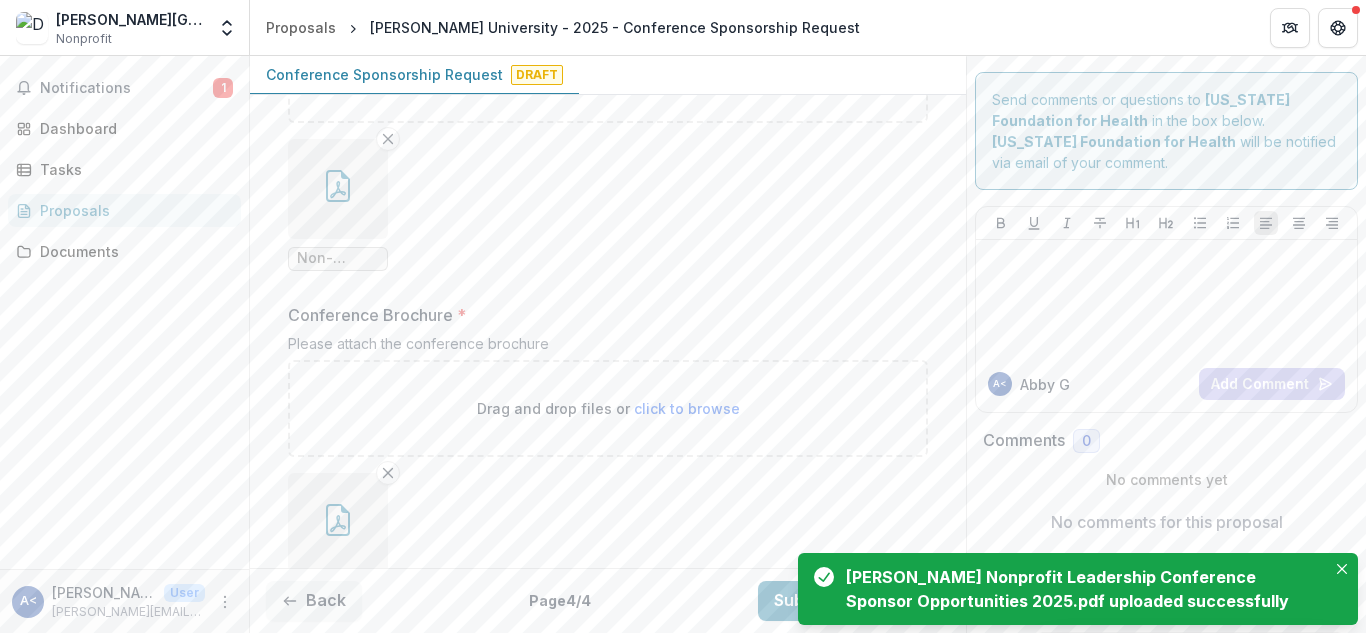 click on "Please attach the conference brochure" at bounding box center [608, 347] 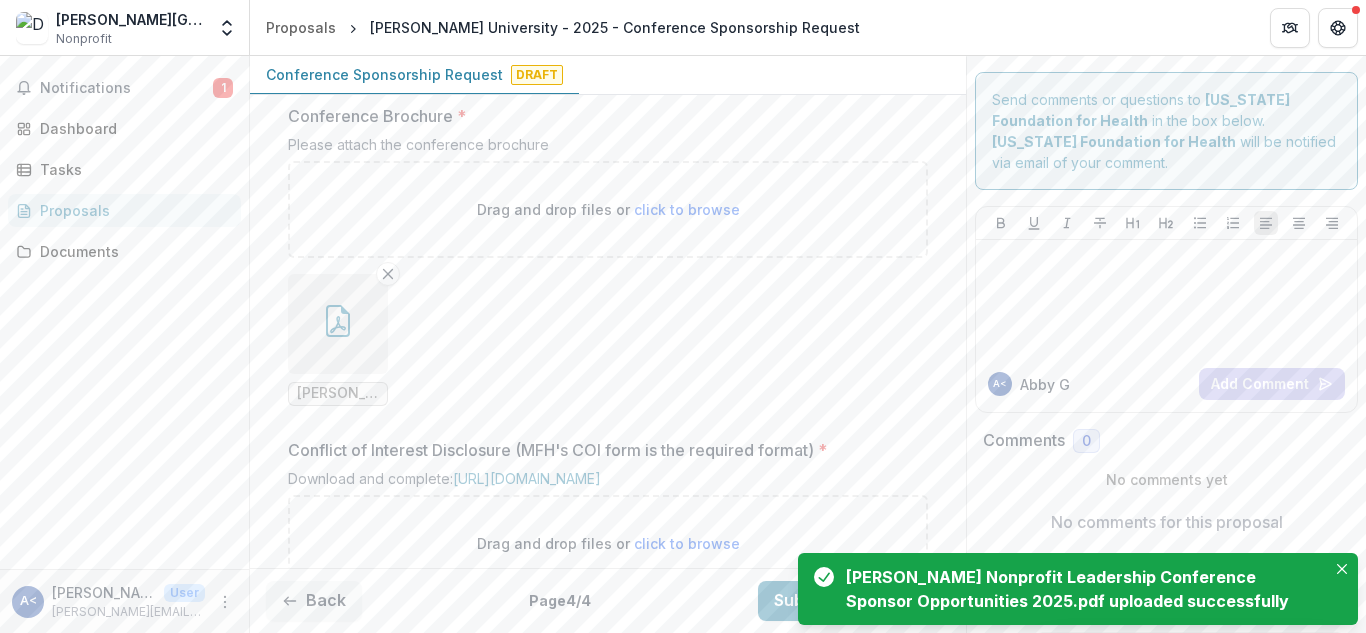 scroll, scrollTop: 951, scrollLeft: 0, axis: vertical 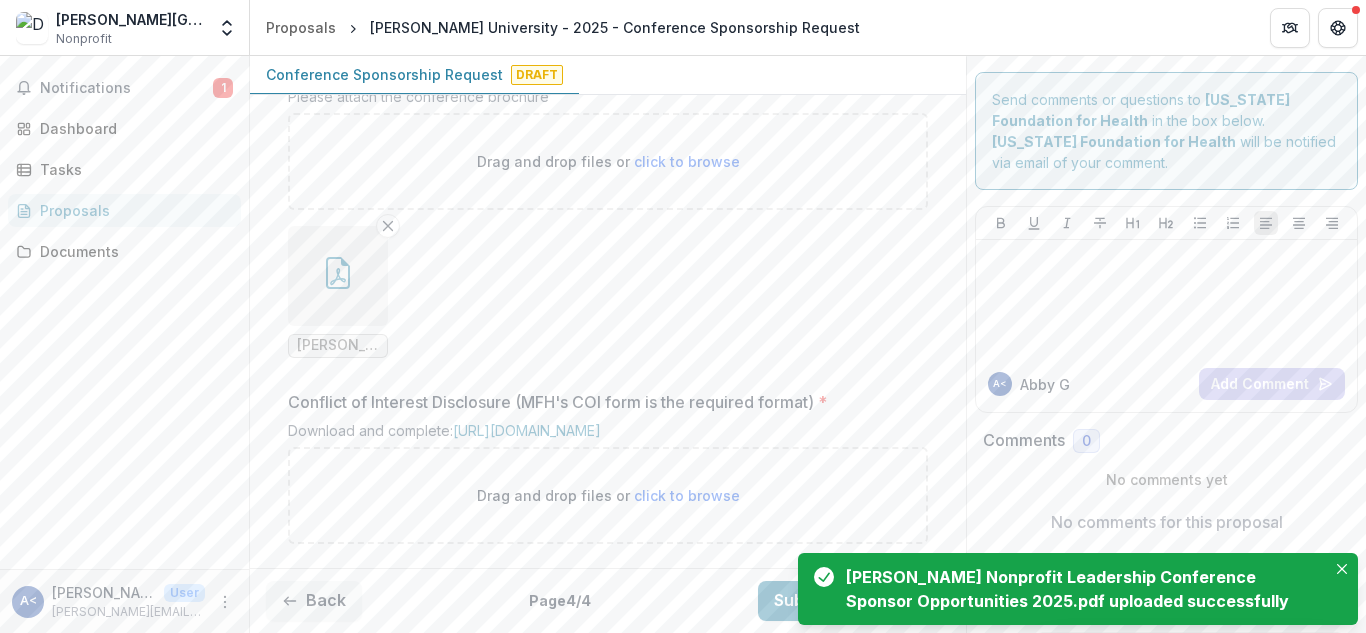 click on "click to browse" at bounding box center [687, 495] 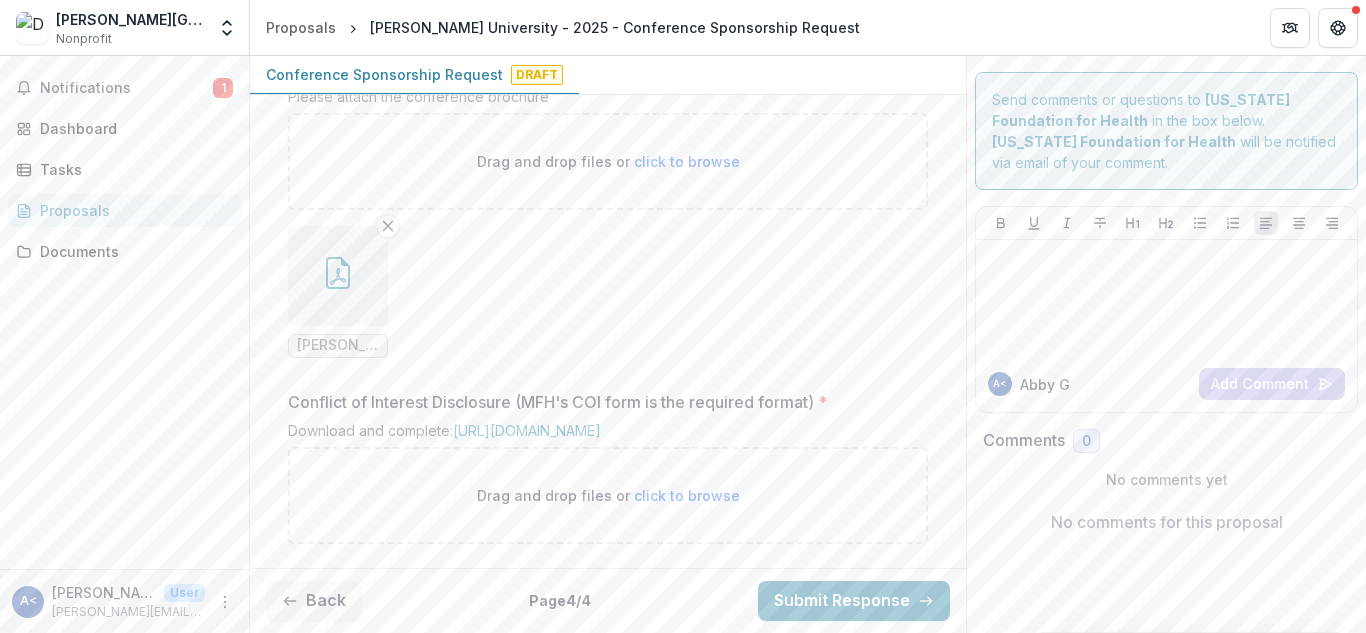 type on "**********" 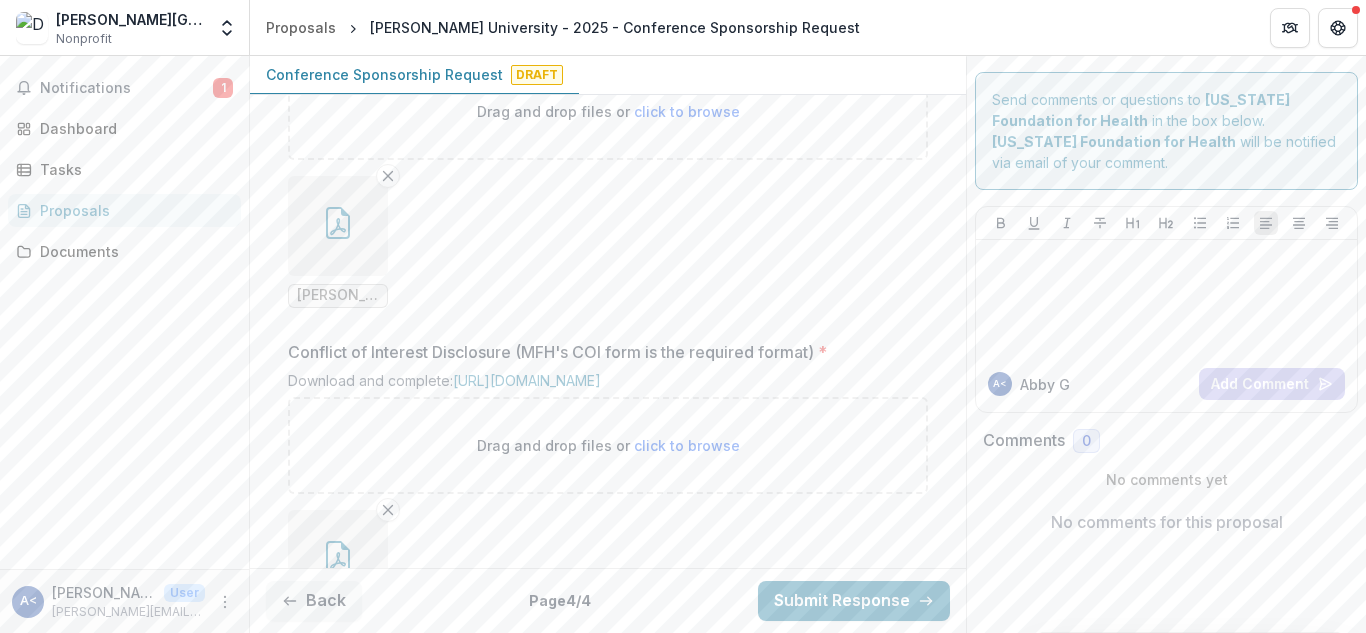 scroll, scrollTop: 1115, scrollLeft: 0, axis: vertical 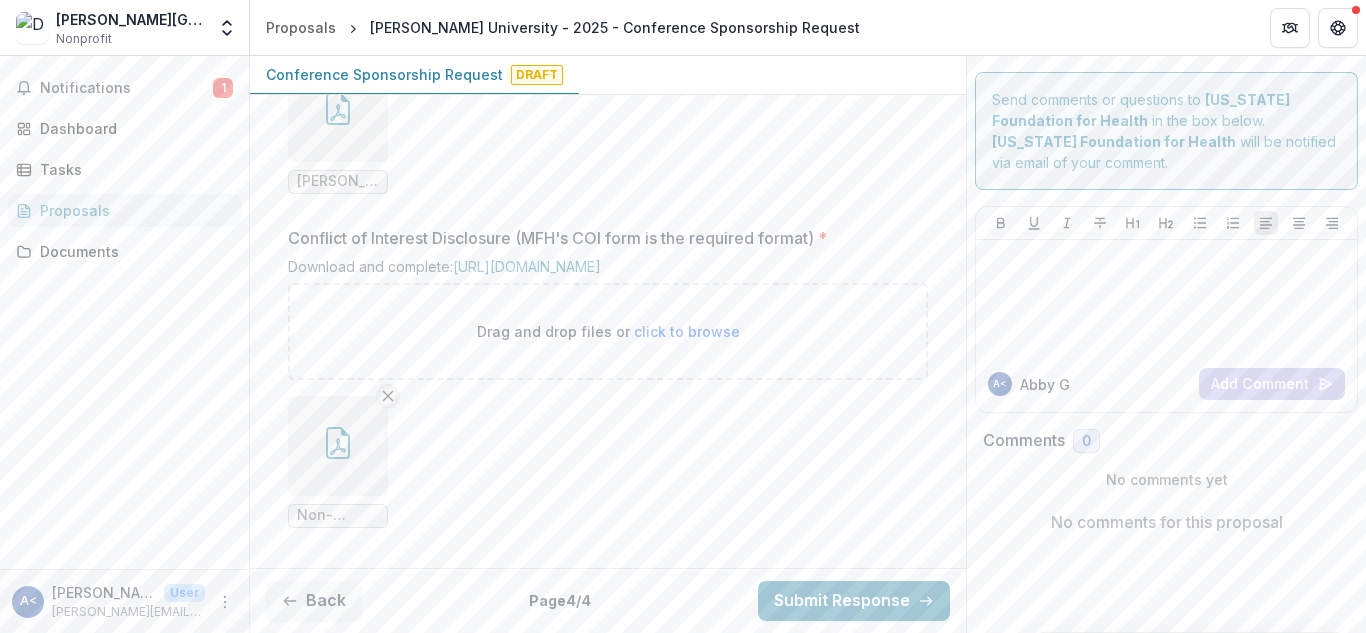 click 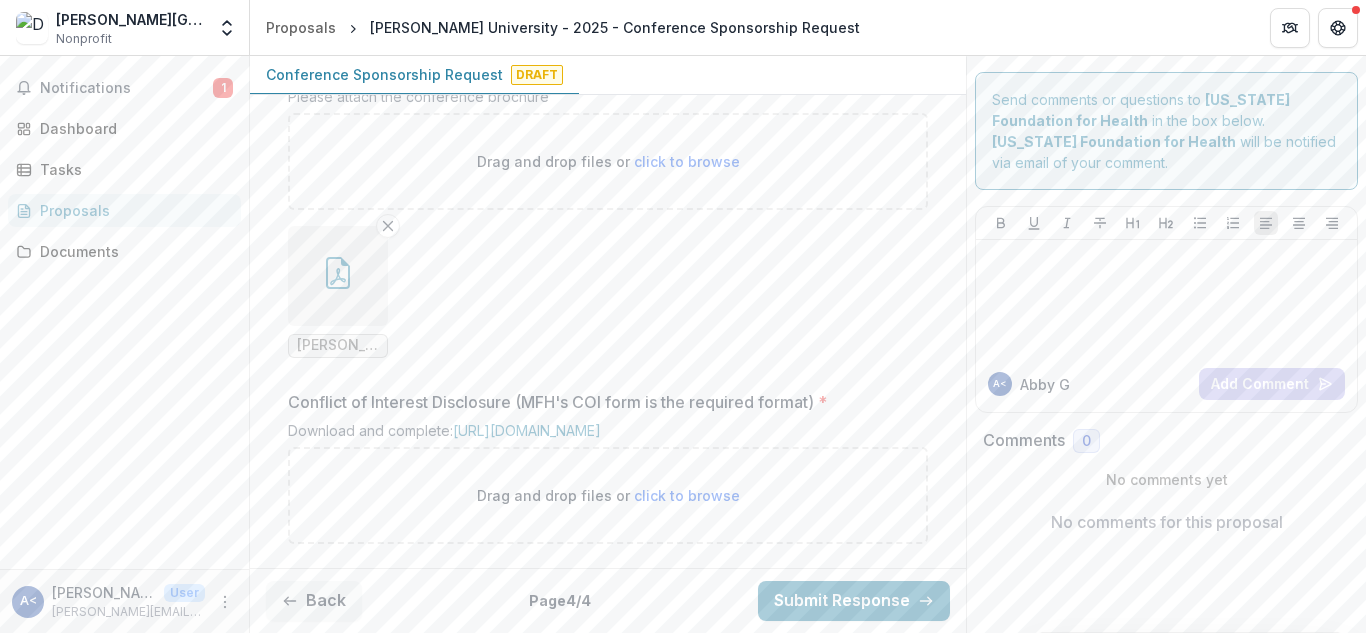 scroll, scrollTop: 951, scrollLeft: 0, axis: vertical 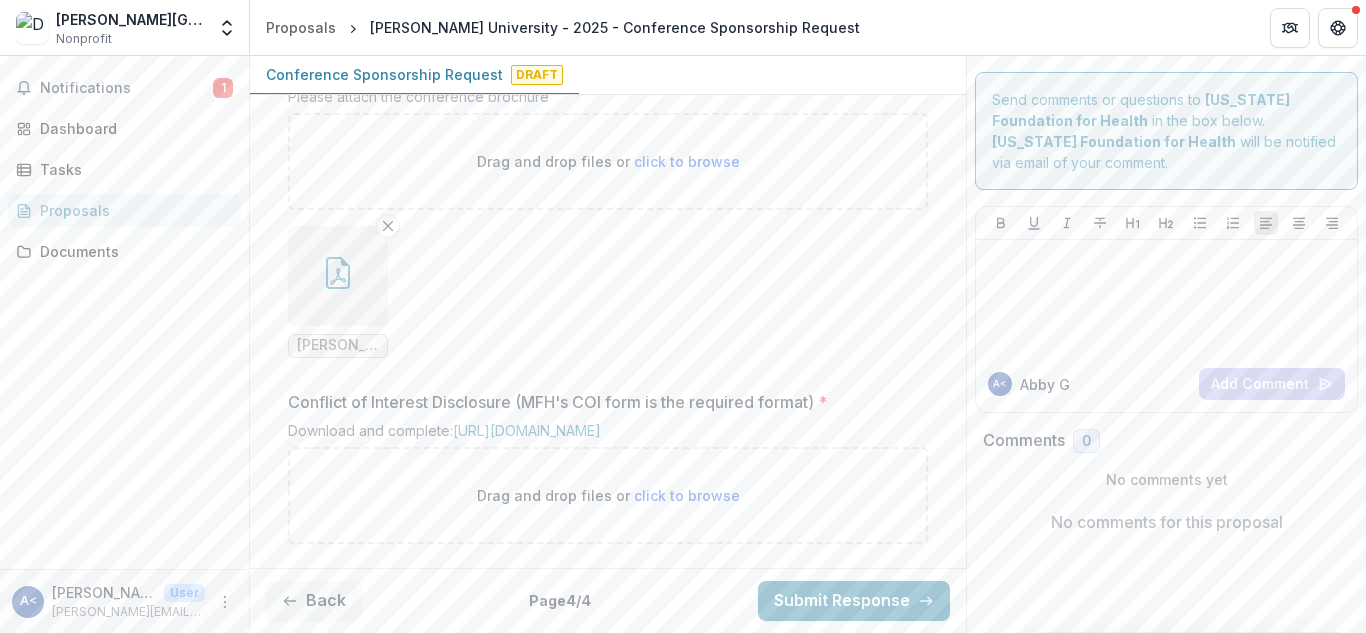 click on "click to browse" at bounding box center [687, 495] 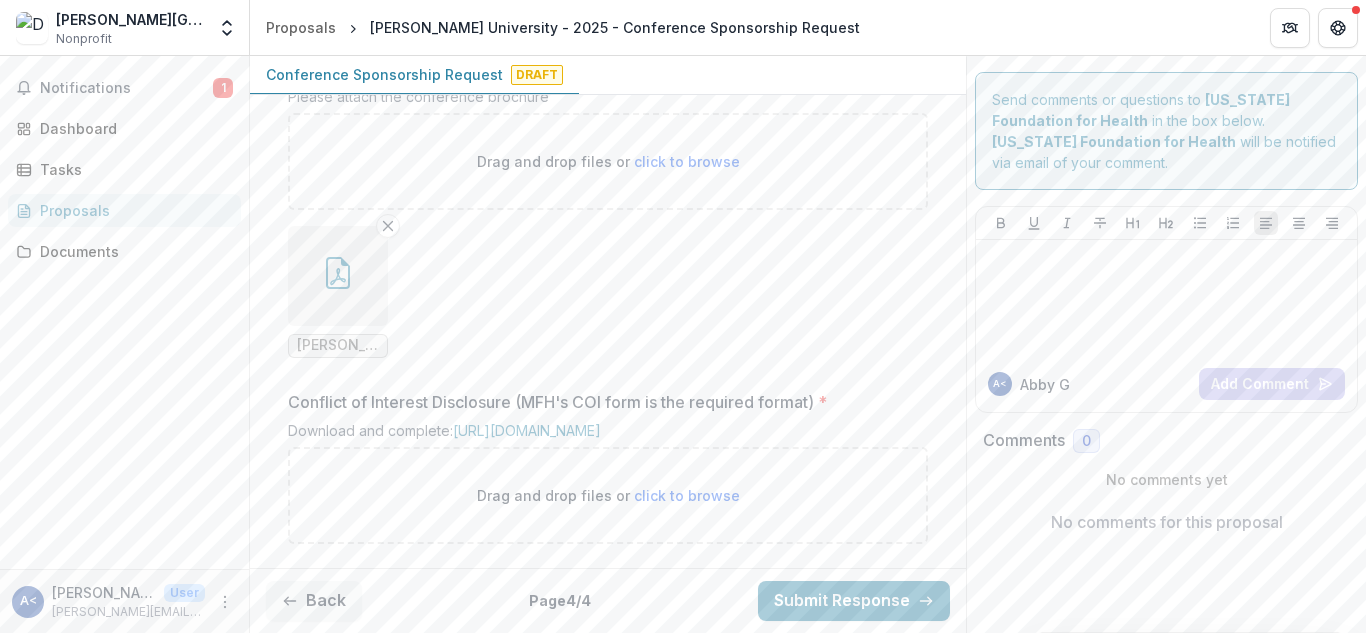 type on "**********" 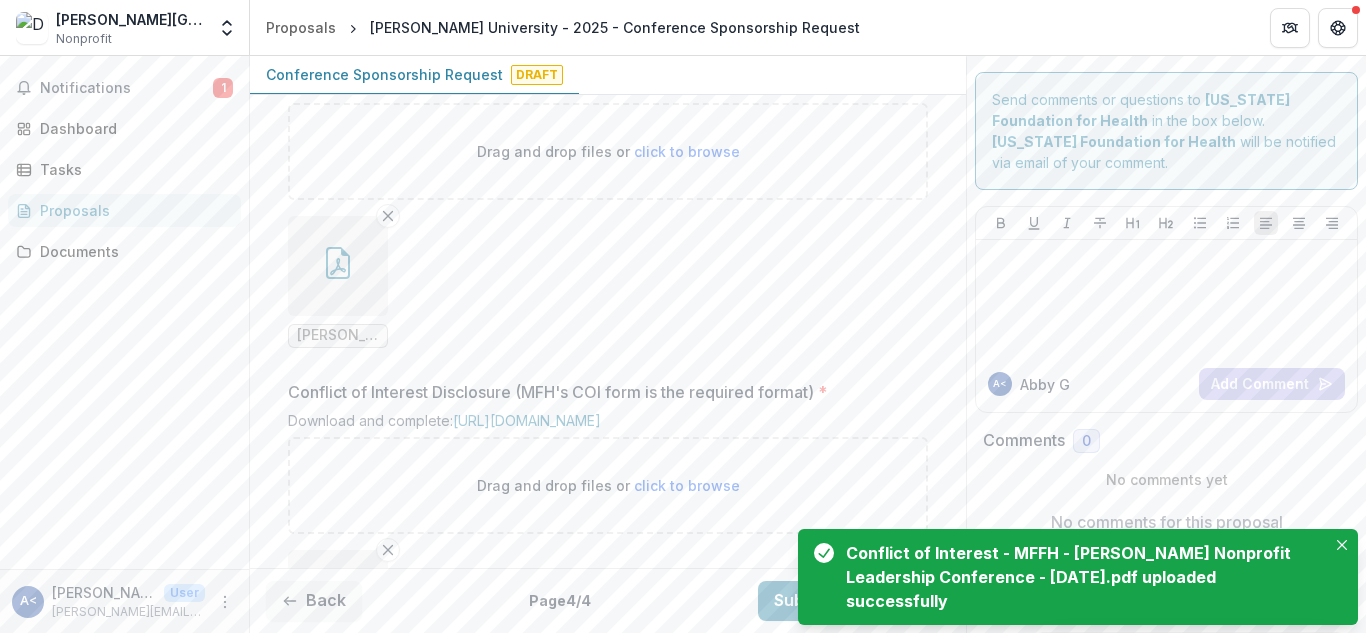 scroll, scrollTop: 1115, scrollLeft: 0, axis: vertical 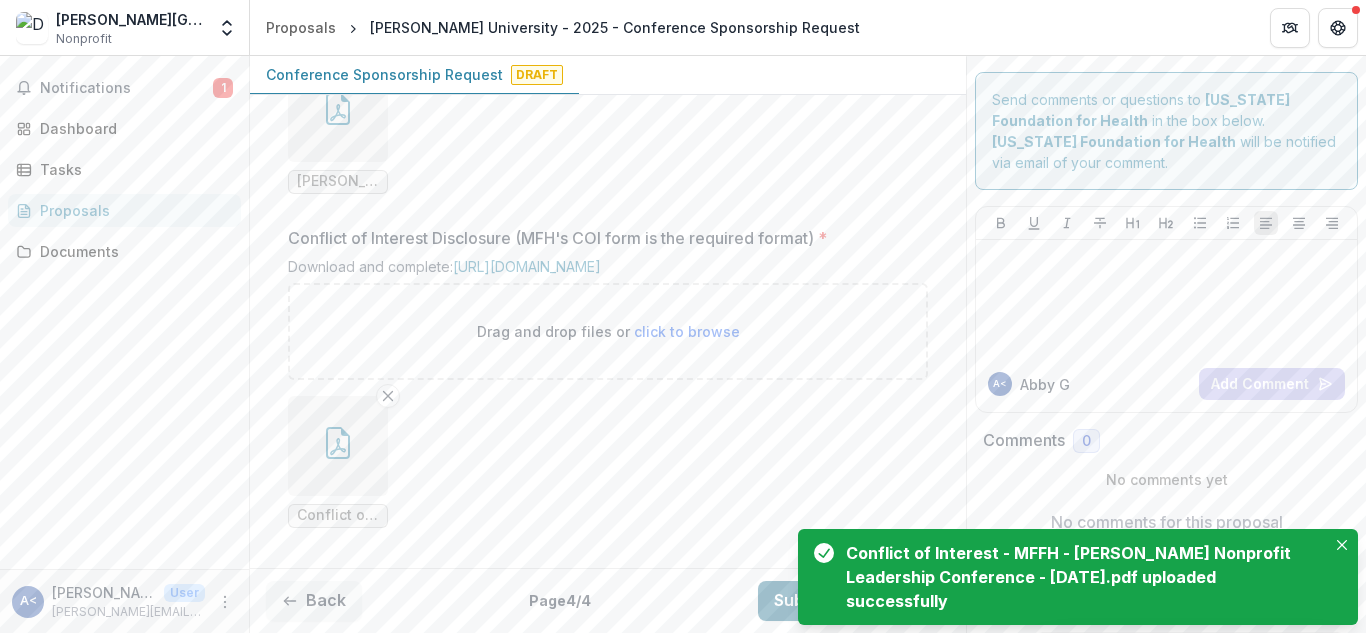 click on "Submit Response" at bounding box center (854, 601) 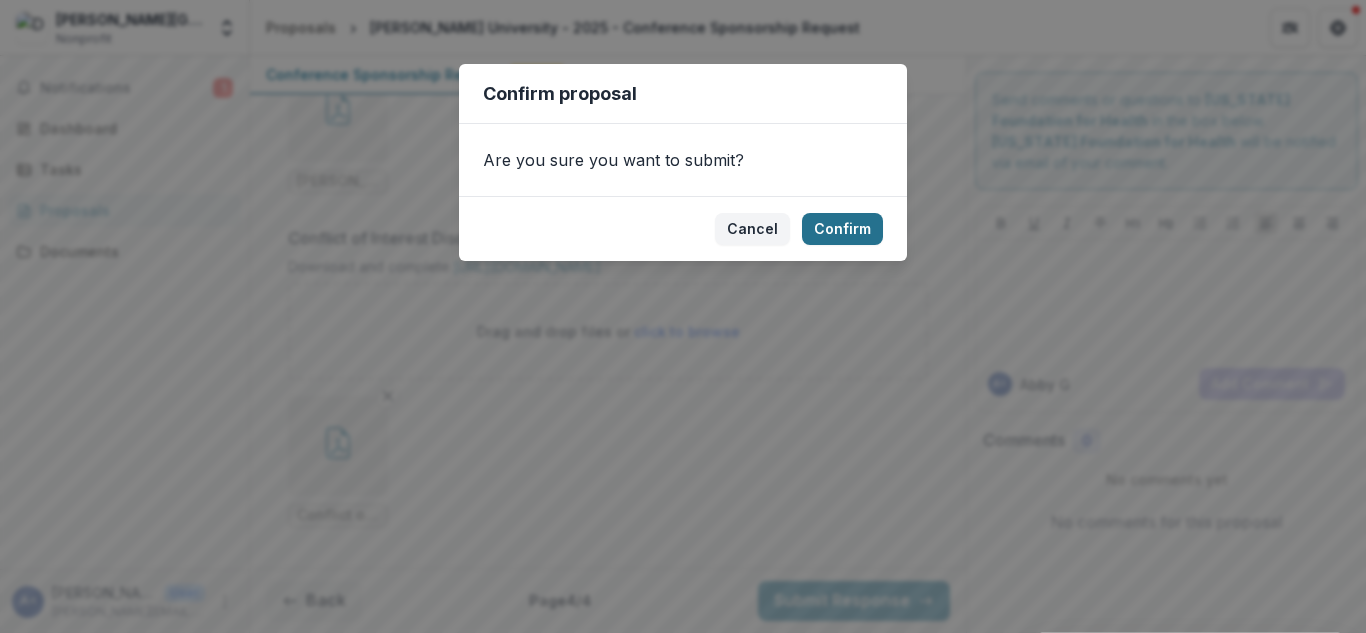 click on "Confirm" at bounding box center [842, 229] 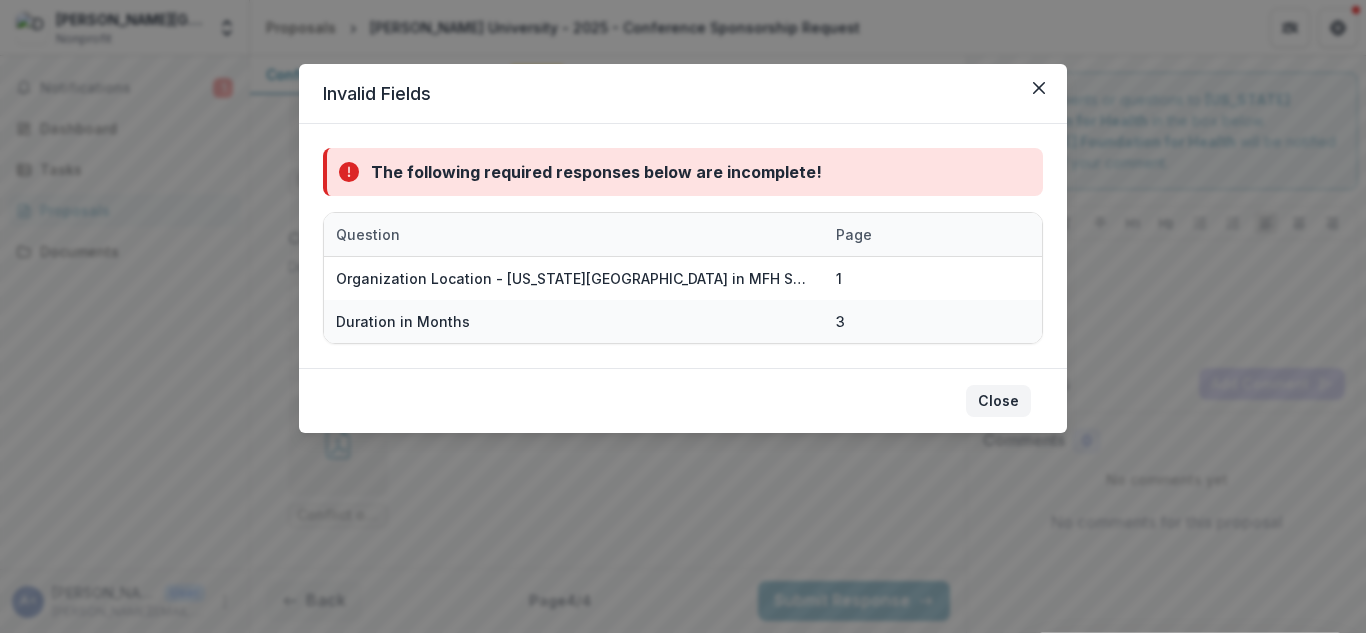 click on "Close" at bounding box center (998, 401) 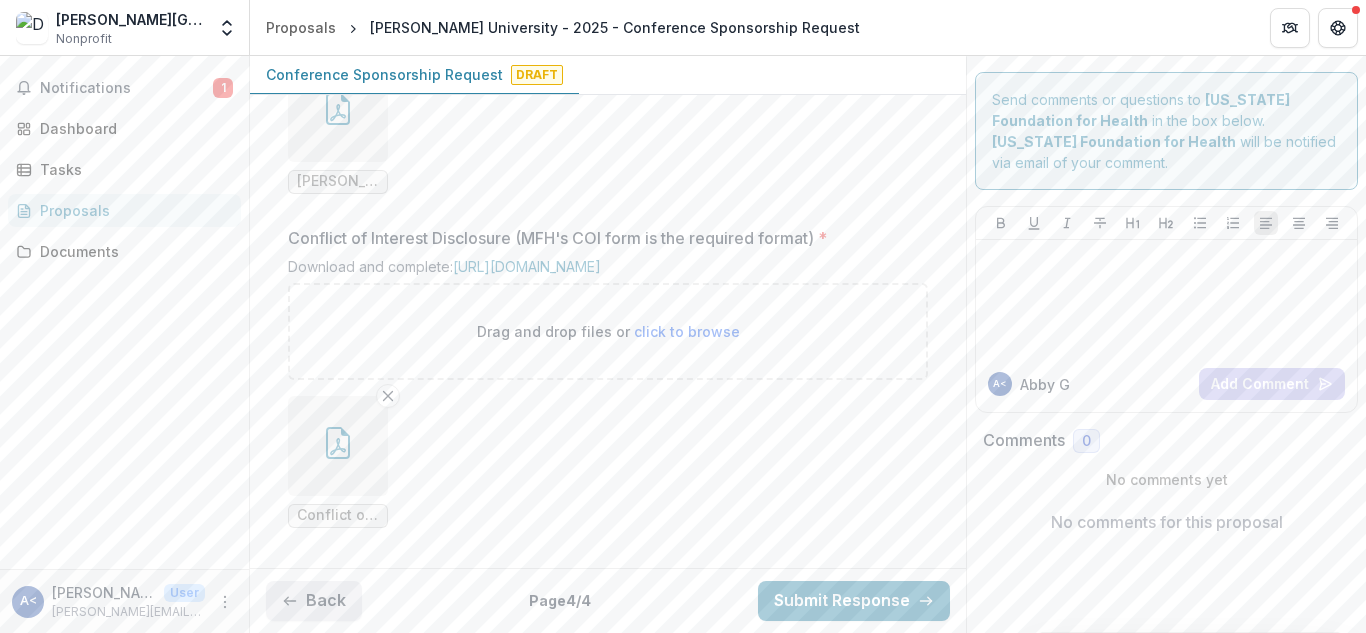 click on "Back" at bounding box center [314, 601] 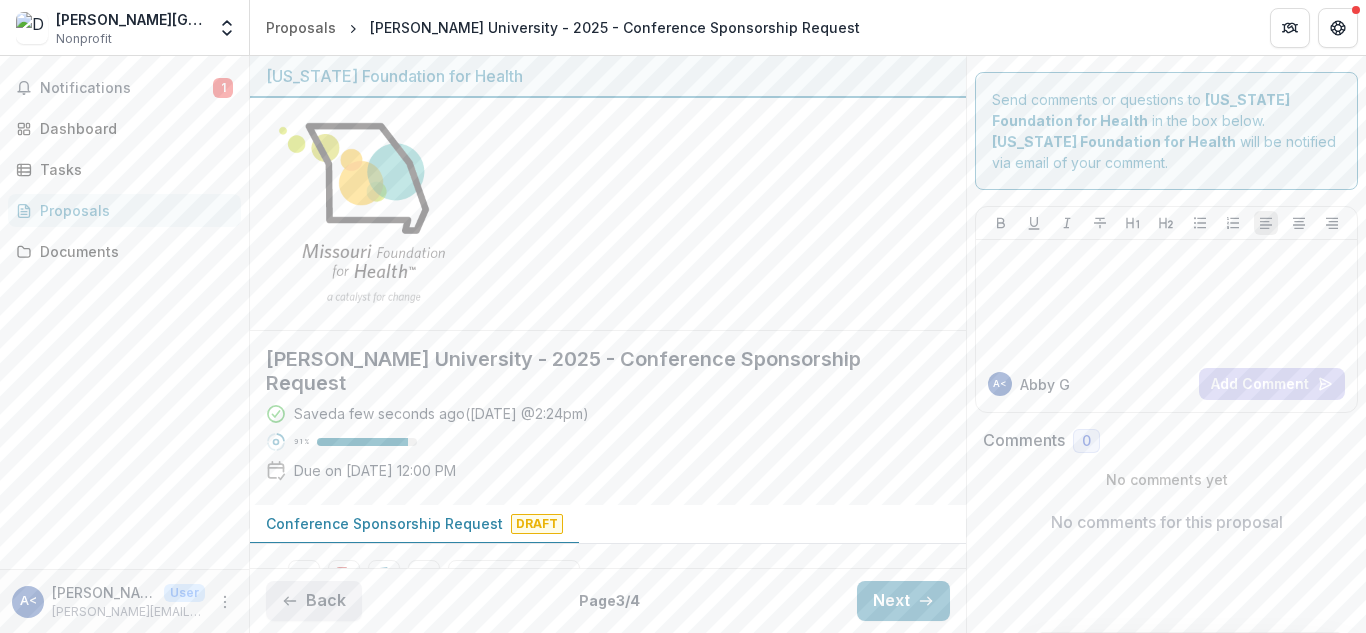 click on "Back" at bounding box center [314, 601] 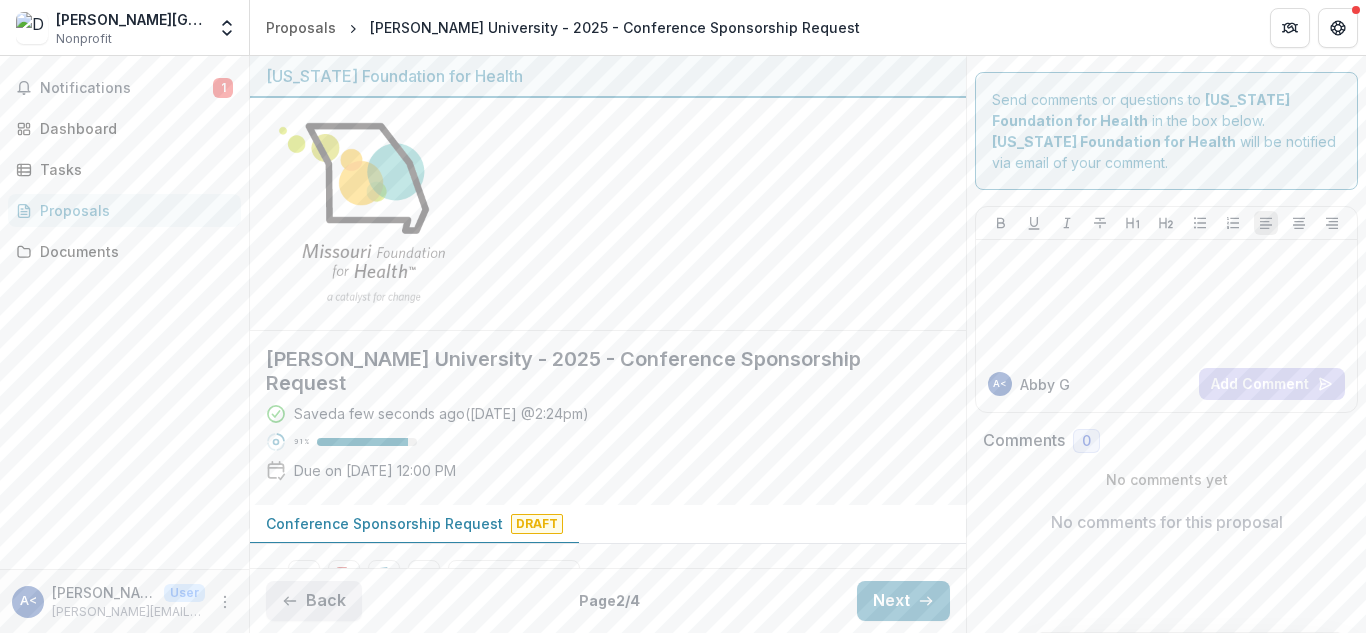 click on "Back" at bounding box center [314, 601] 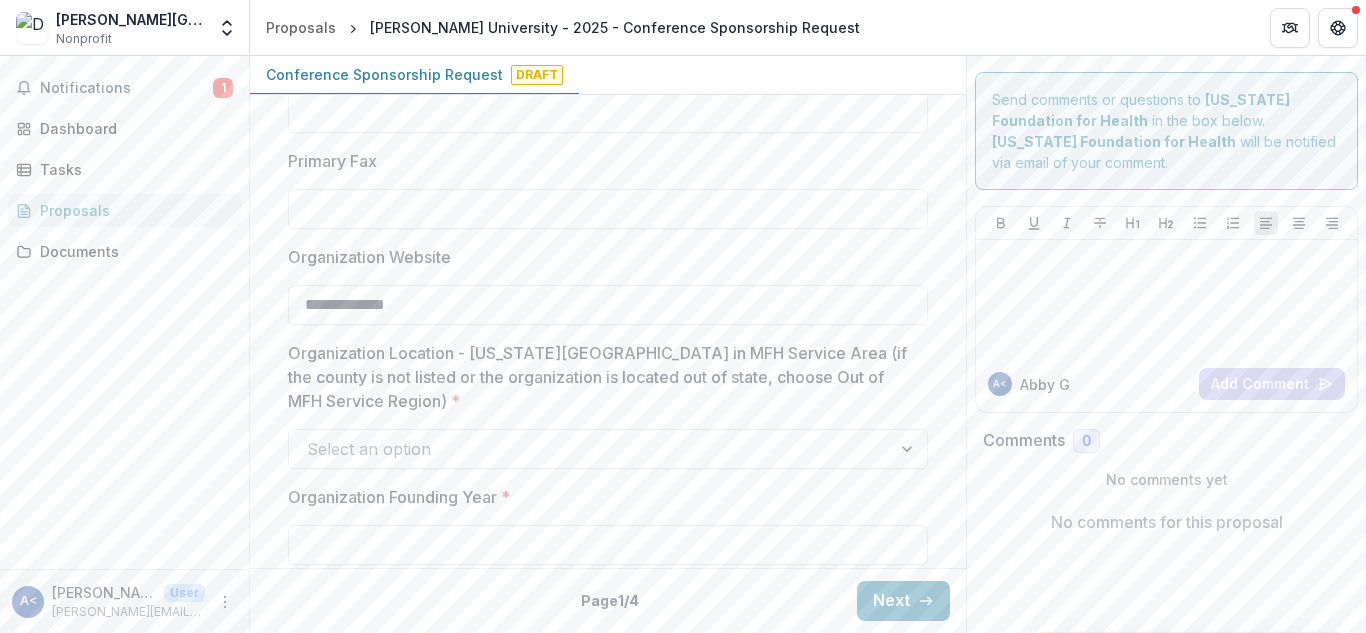 scroll, scrollTop: 1580, scrollLeft: 0, axis: vertical 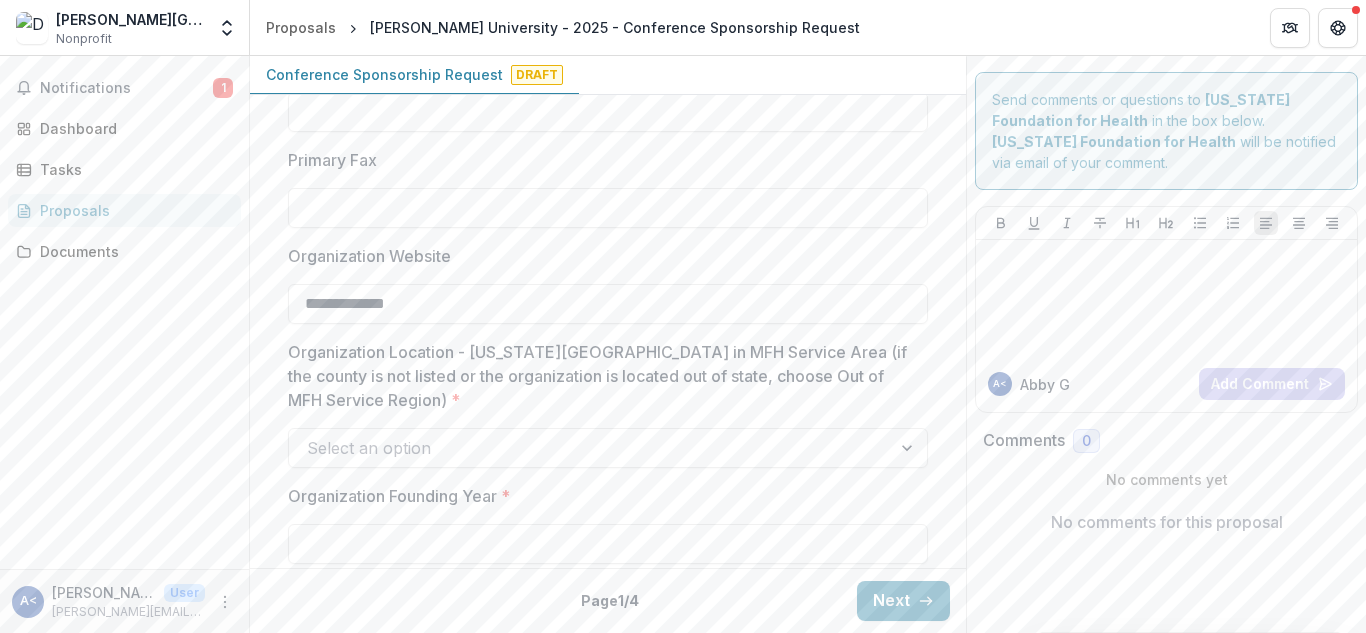 click at bounding box center [590, 448] 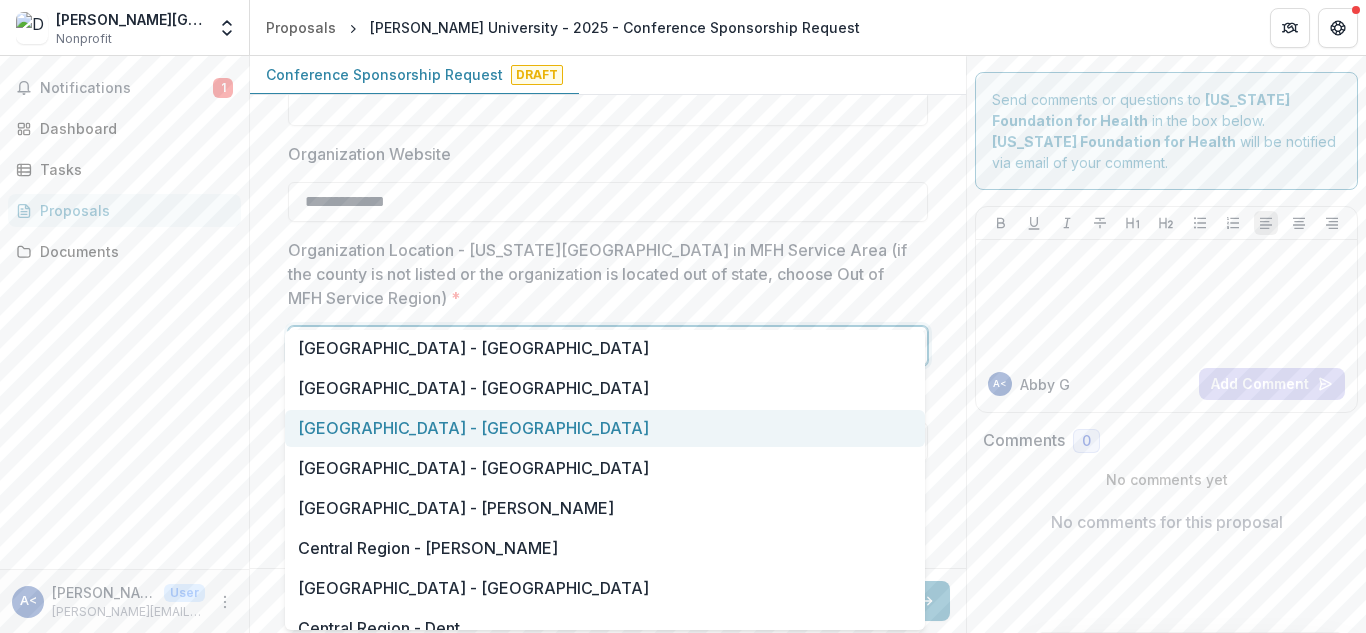 scroll, scrollTop: 1705, scrollLeft: 0, axis: vertical 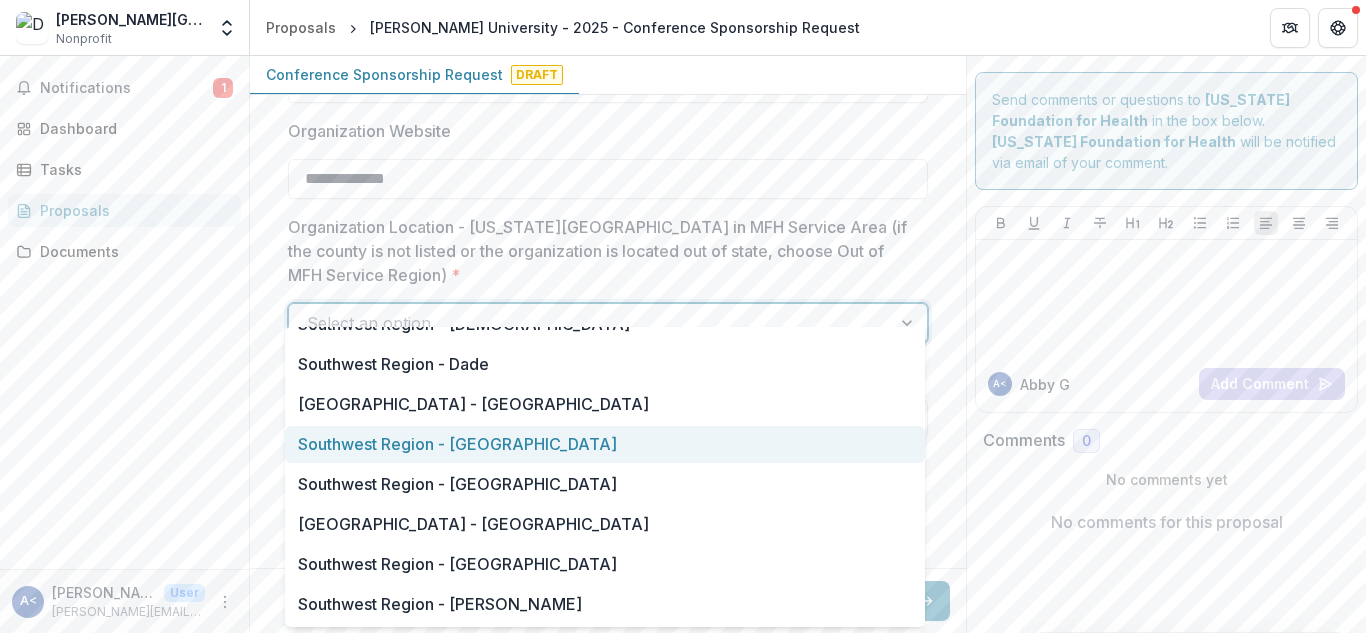 click on "Southwest Region - [GEOGRAPHIC_DATA]" at bounding box center (605, 444) 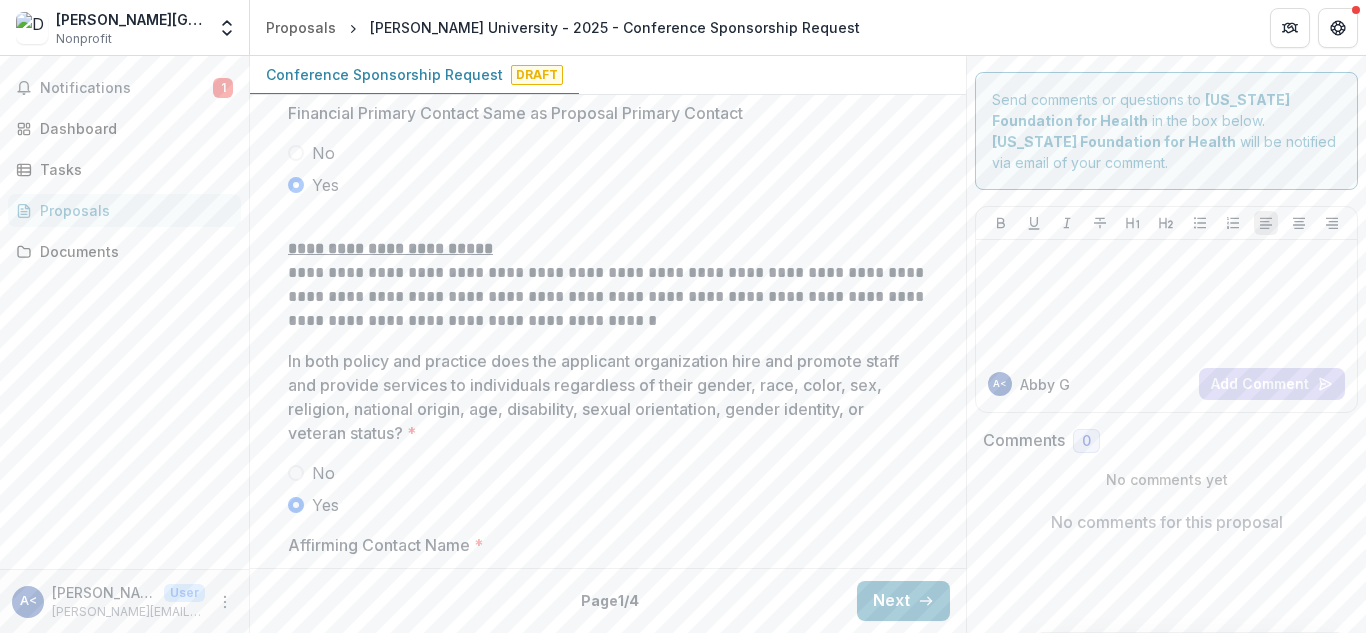 scroll, scrollTop: 3841, scrollLeft: 0, axis: vertical 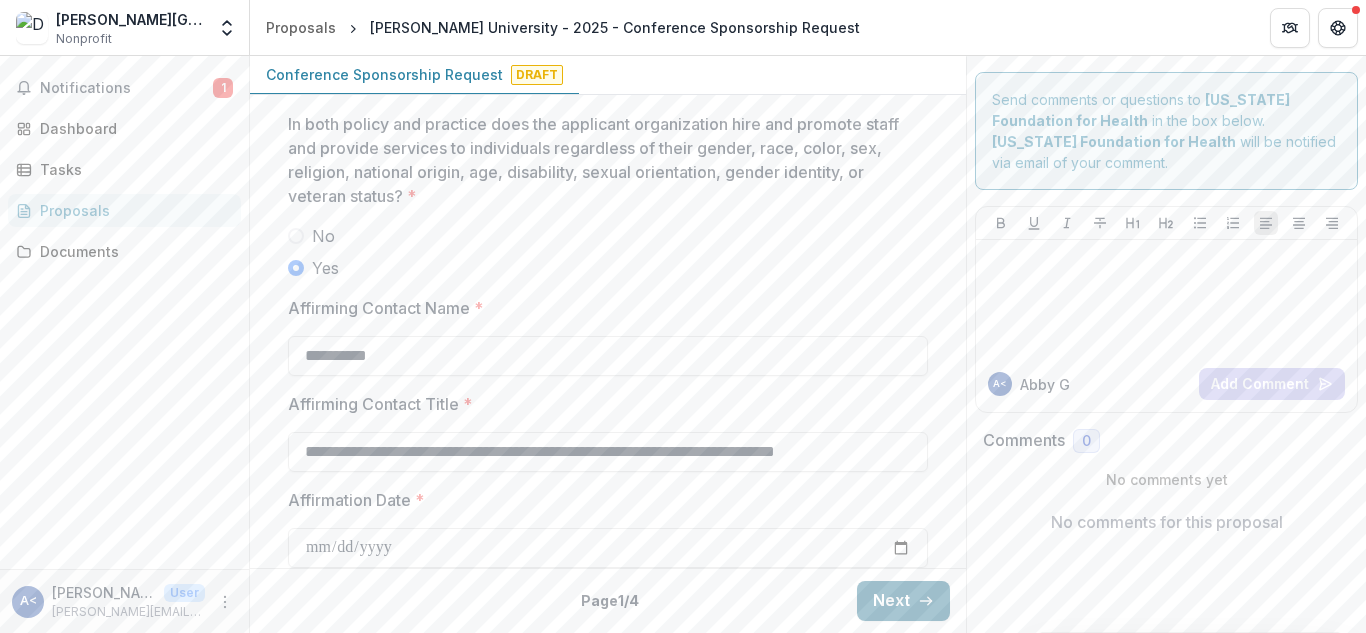 click on "Next" at bounding box center [903, 601] 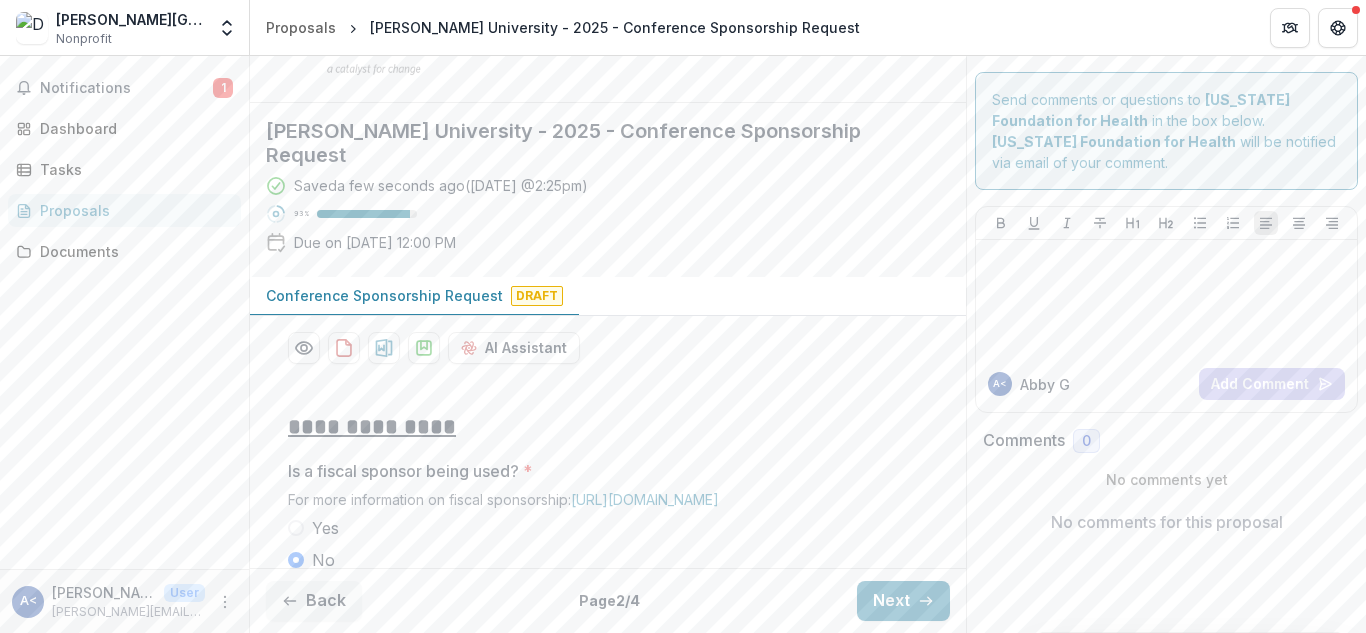 scroll, scrollTop: 249, scrollLeft: 0, axis: vertical 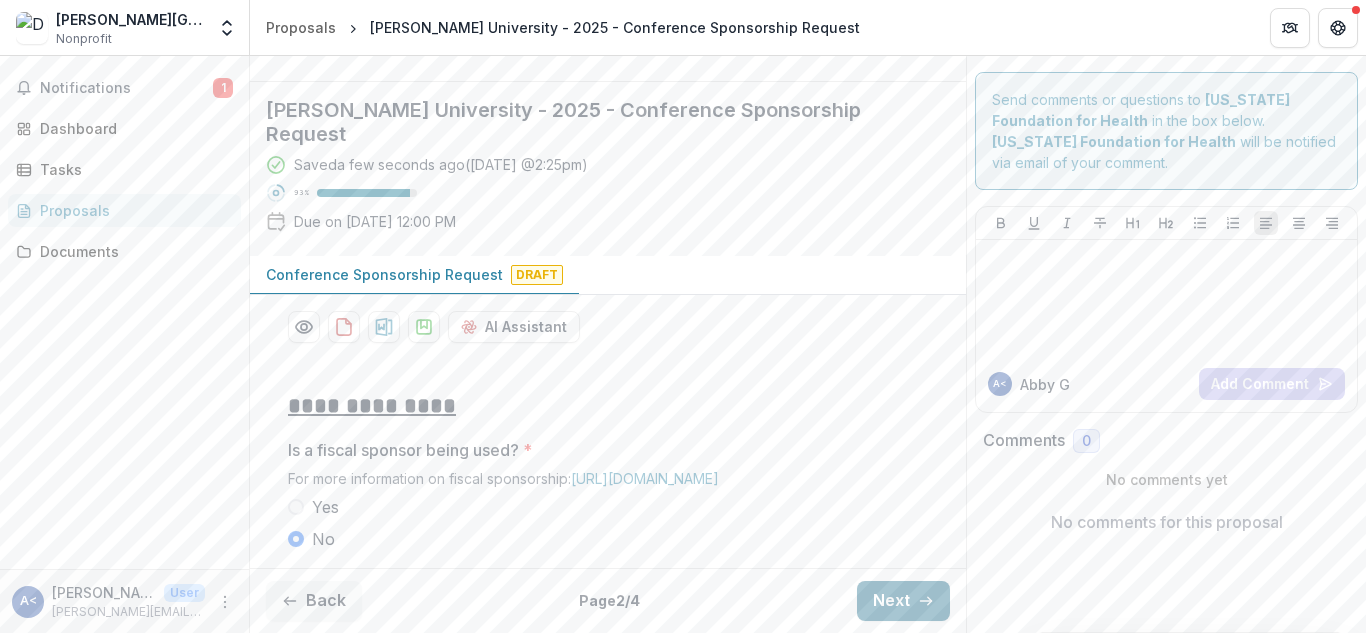 click on "Next" at bounding box center (903, 601) 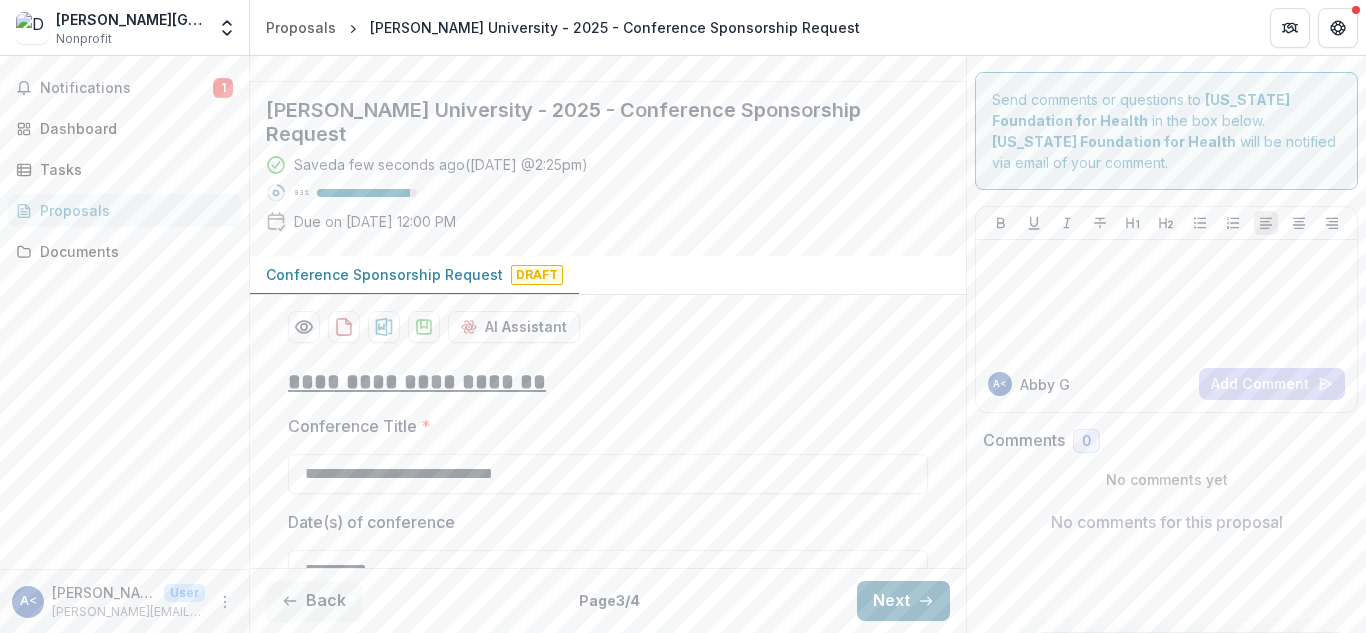 scroll, scrollTop: 0, scrollLeft: 0, axis: both 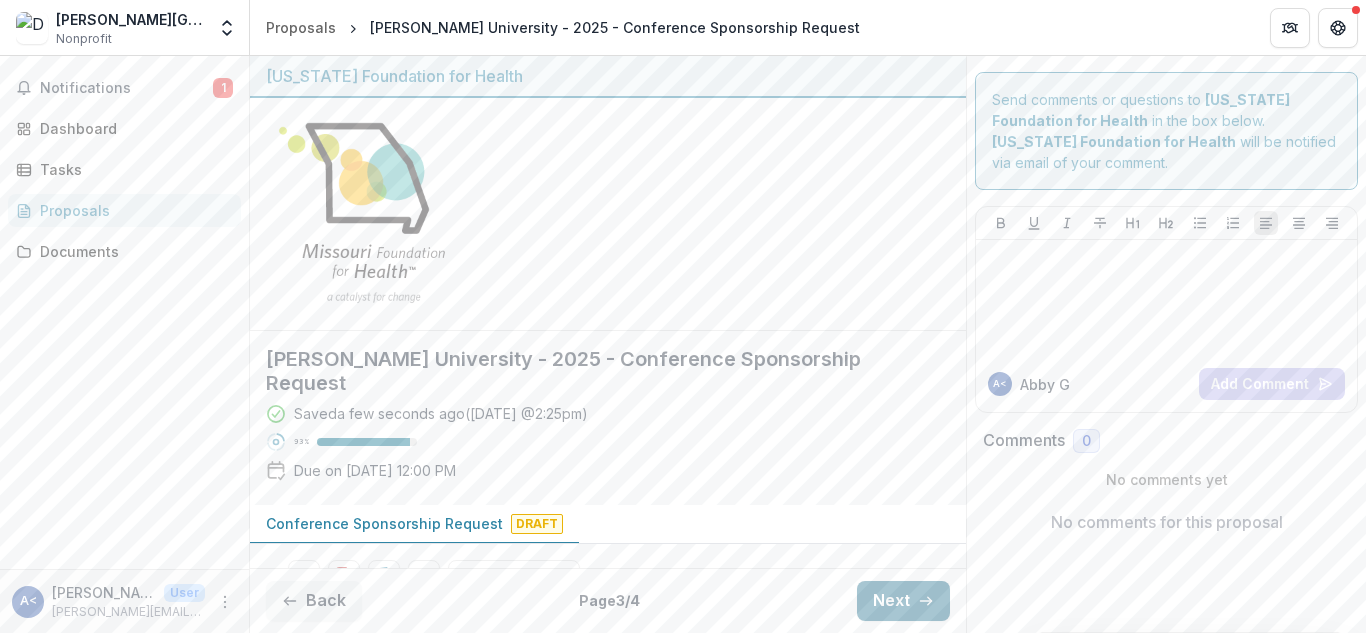 click on "Next" at bounding box center [903, 601] 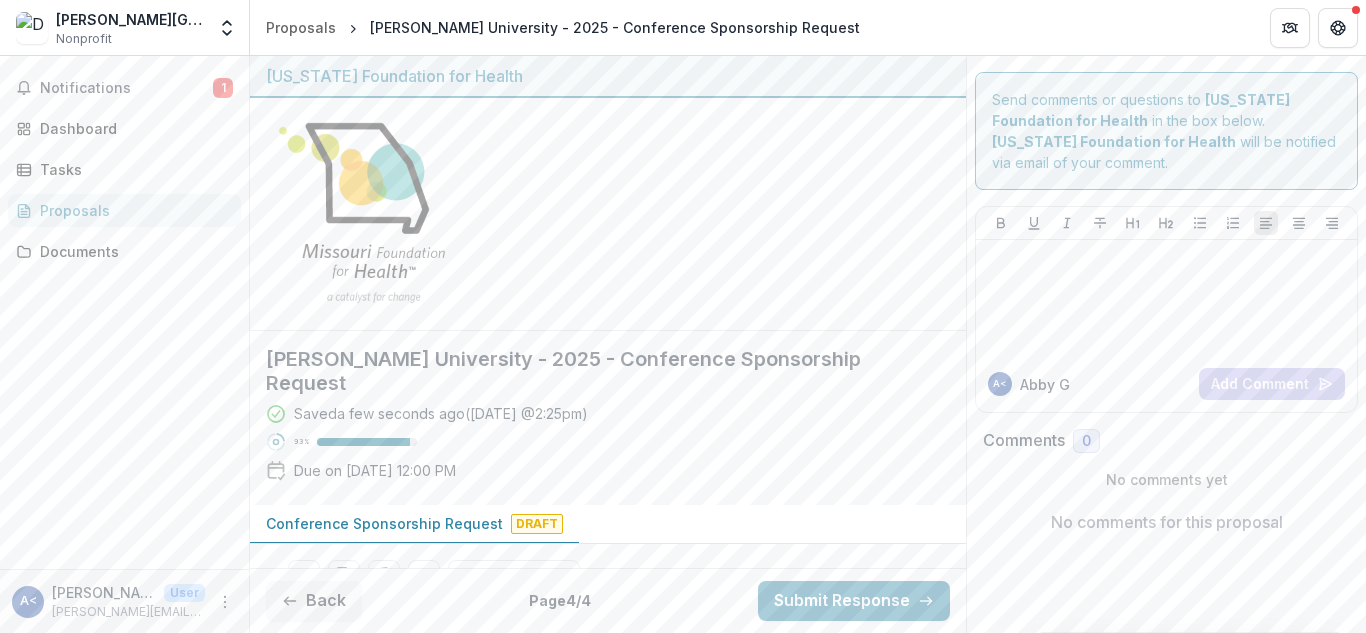 click on "Submit Response" at bounding box center [854, 601] 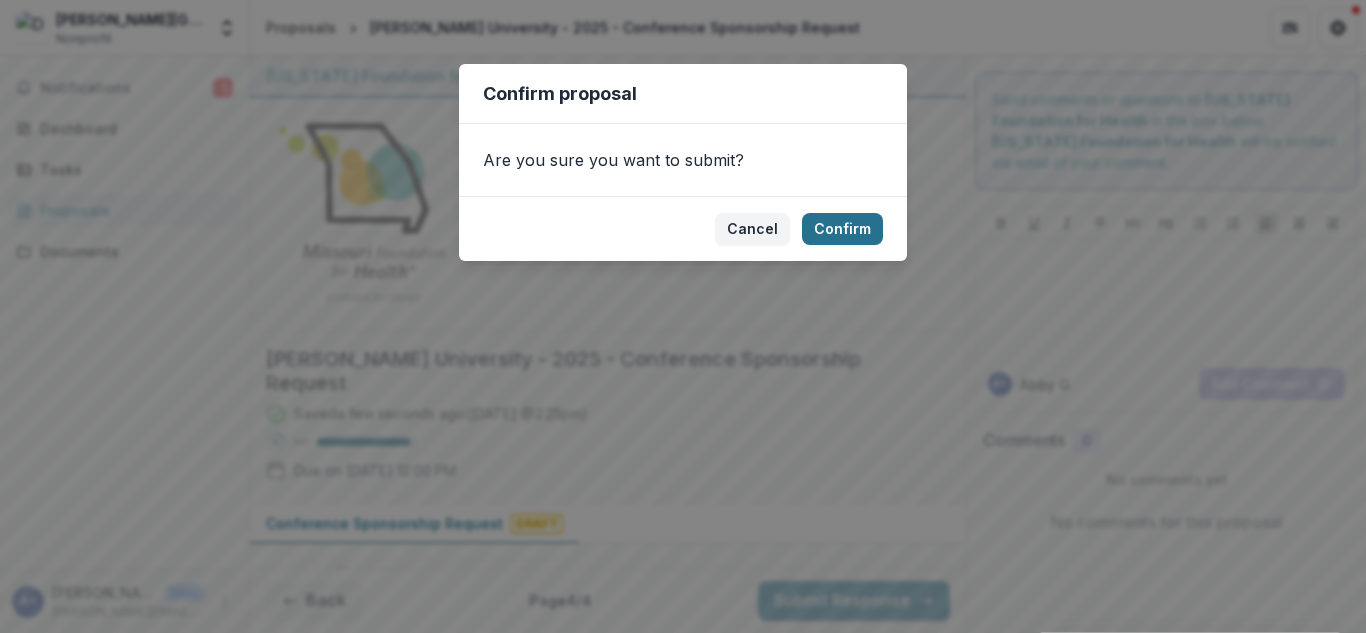 click on "Confirm" at bounding box center (842, 229) 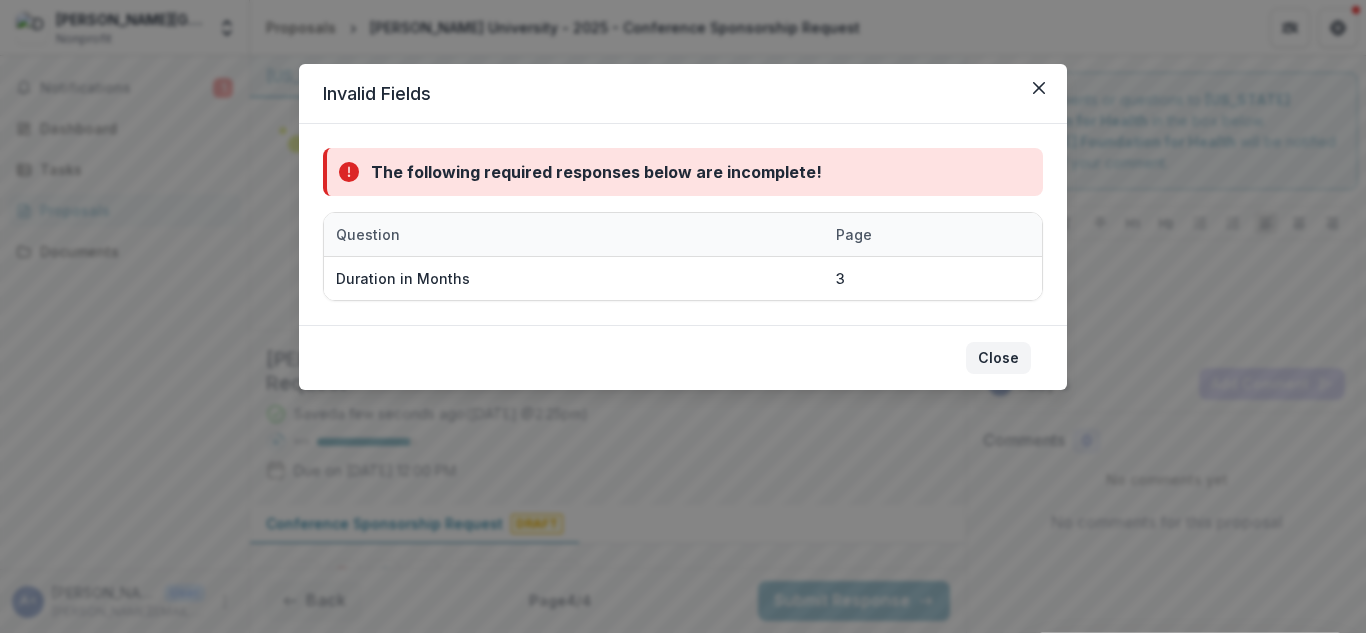 click on "Close" at bounding box center (998, 358) 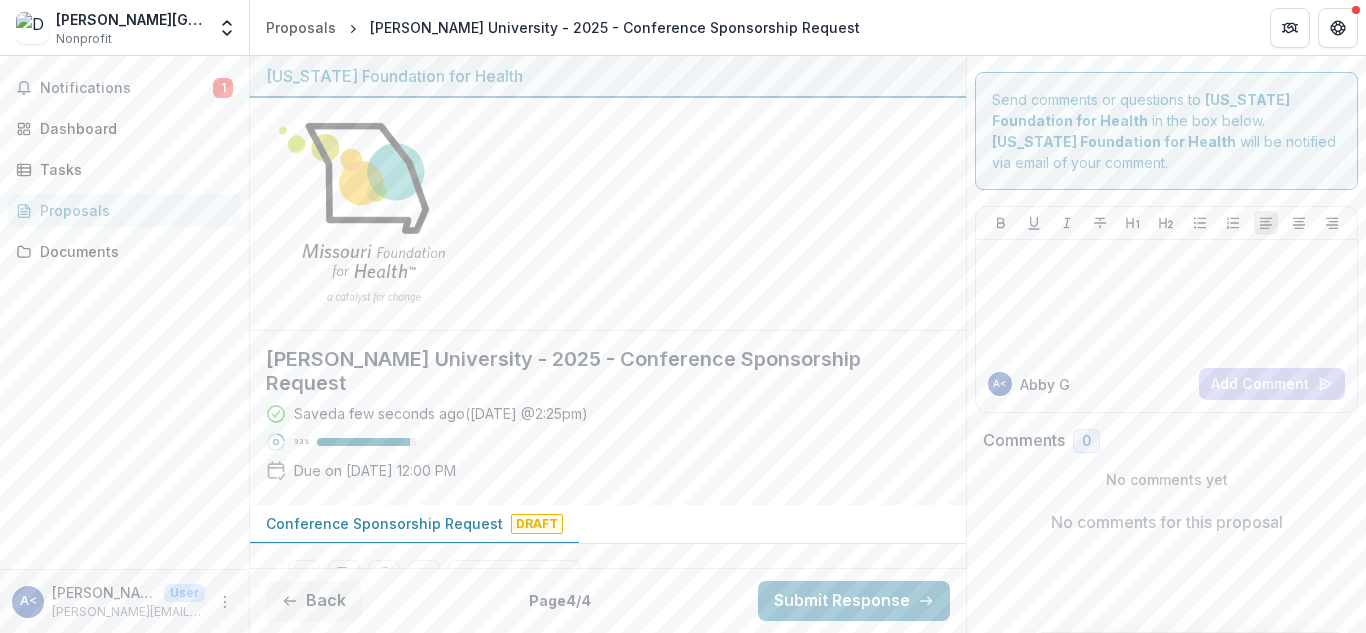 scroll, scrollTop: 49, scrollLeft: 0, axis: vertical 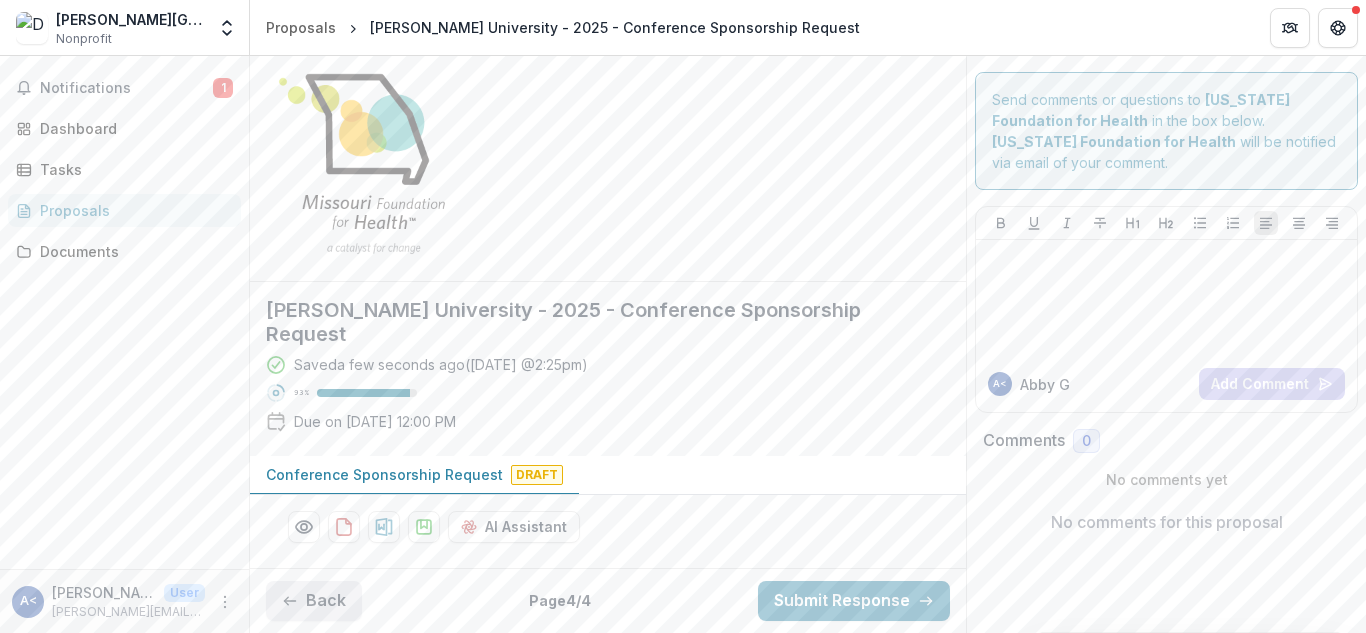 click on "Back" at bounding box center (314, 601) 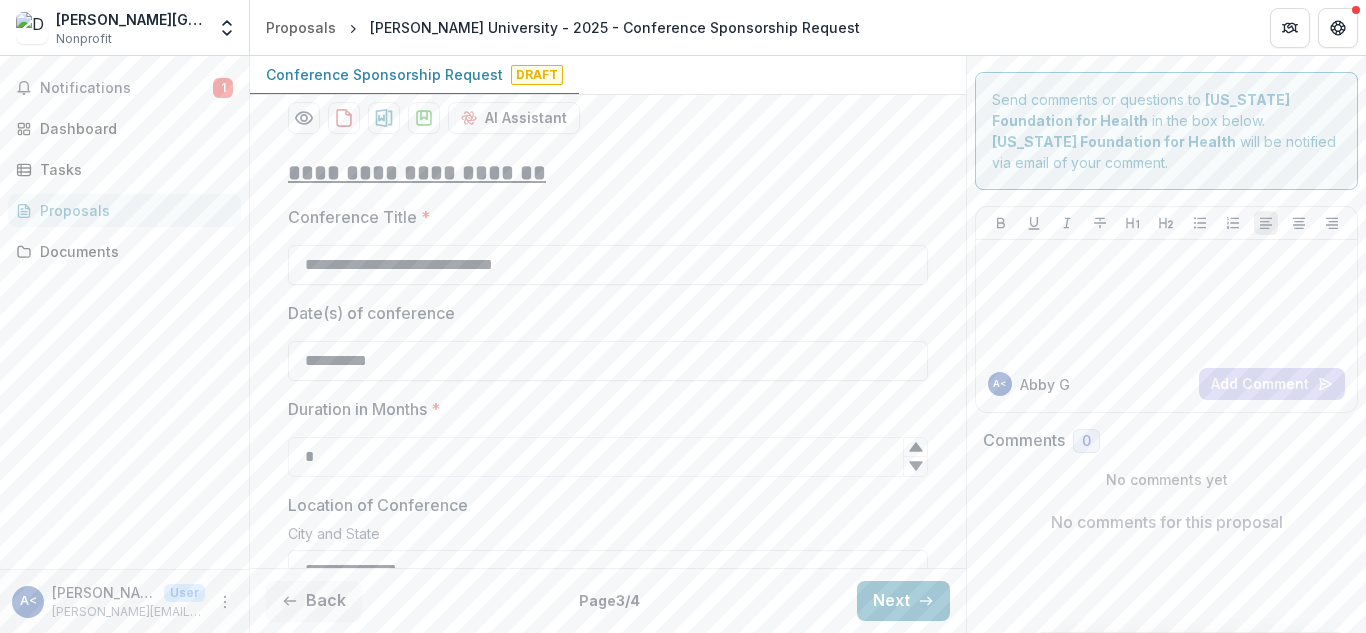 scroll, scrollTop: 461, scrollLeft: 0, axis: vertical 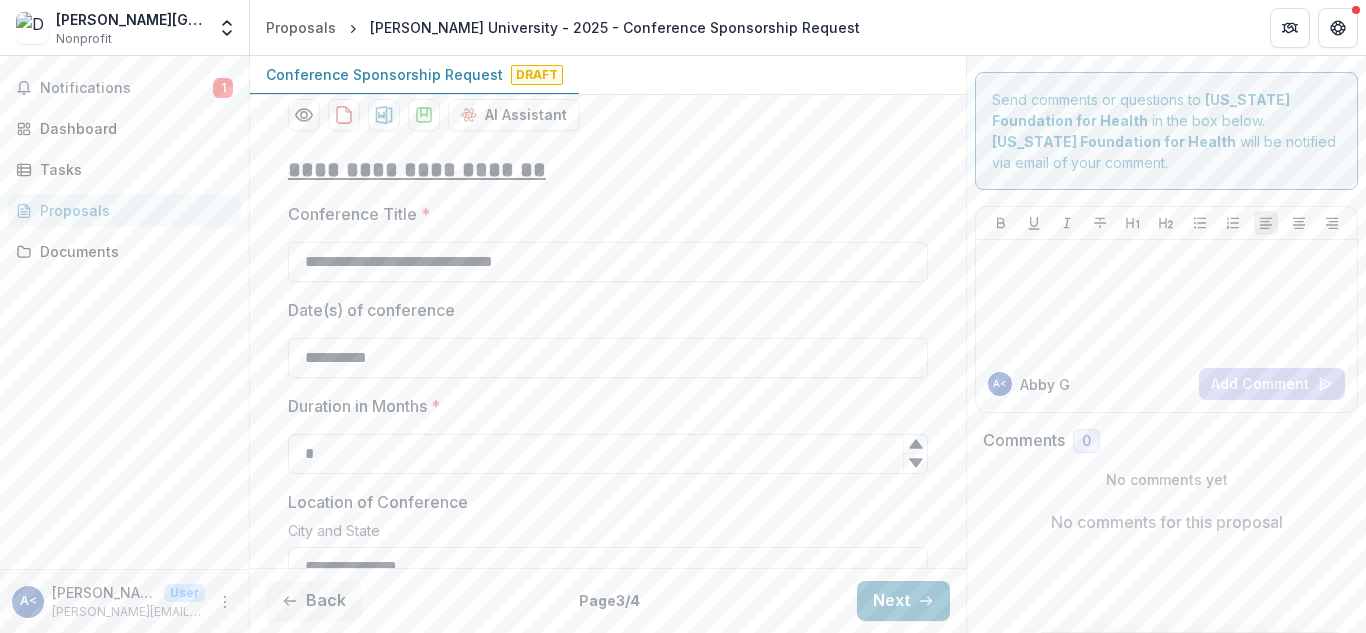 click on "*" at bounding box center [608, 454] 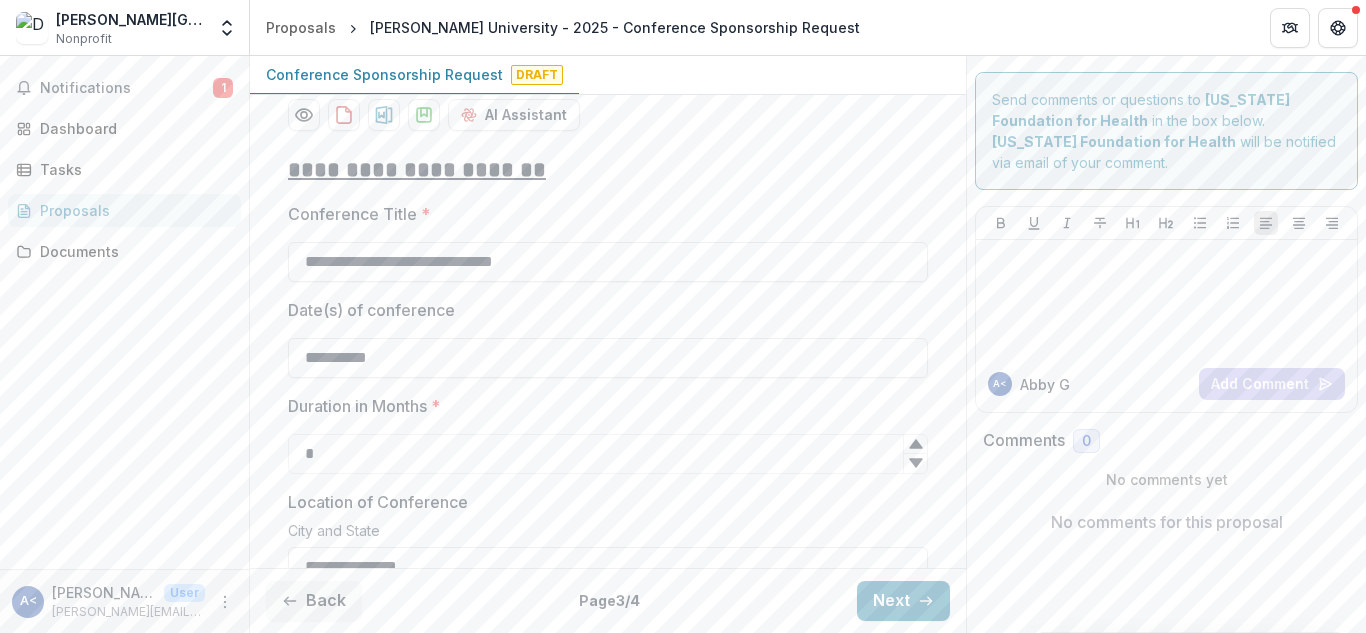 type on "*" 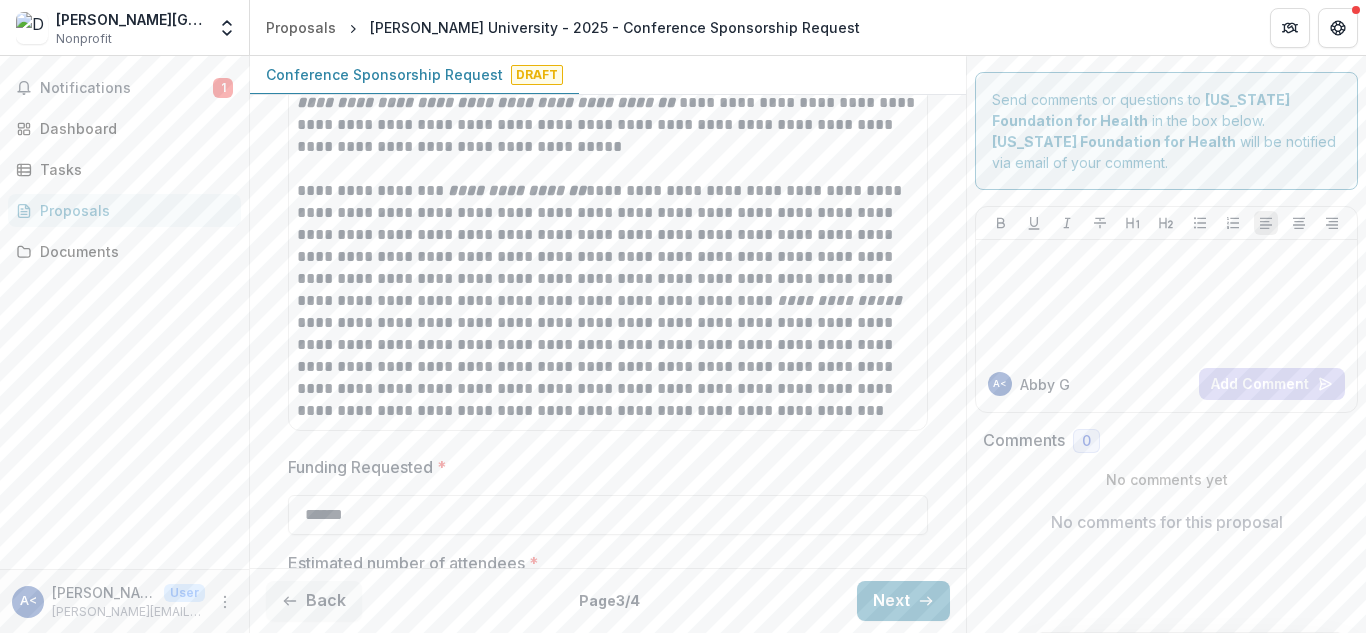 scroll, scrollTop: 1364, scrollLeft: 0, axis: vertical 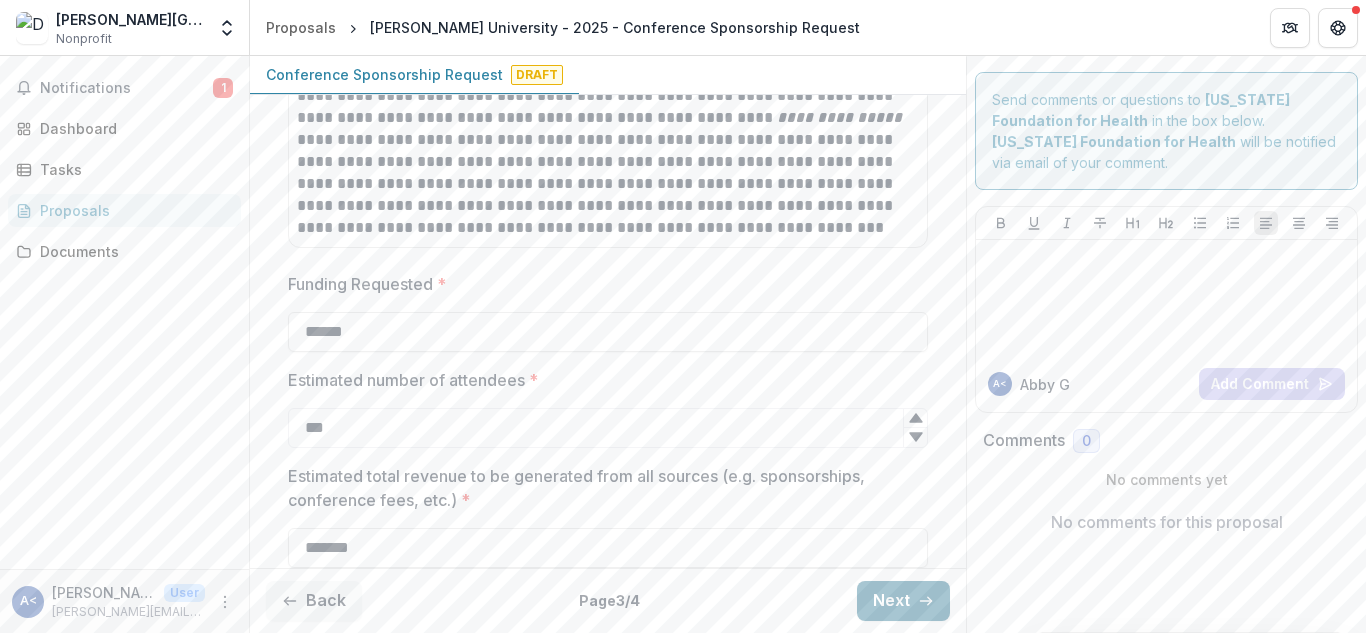 click on "Next" at bounding box center (903, 601) 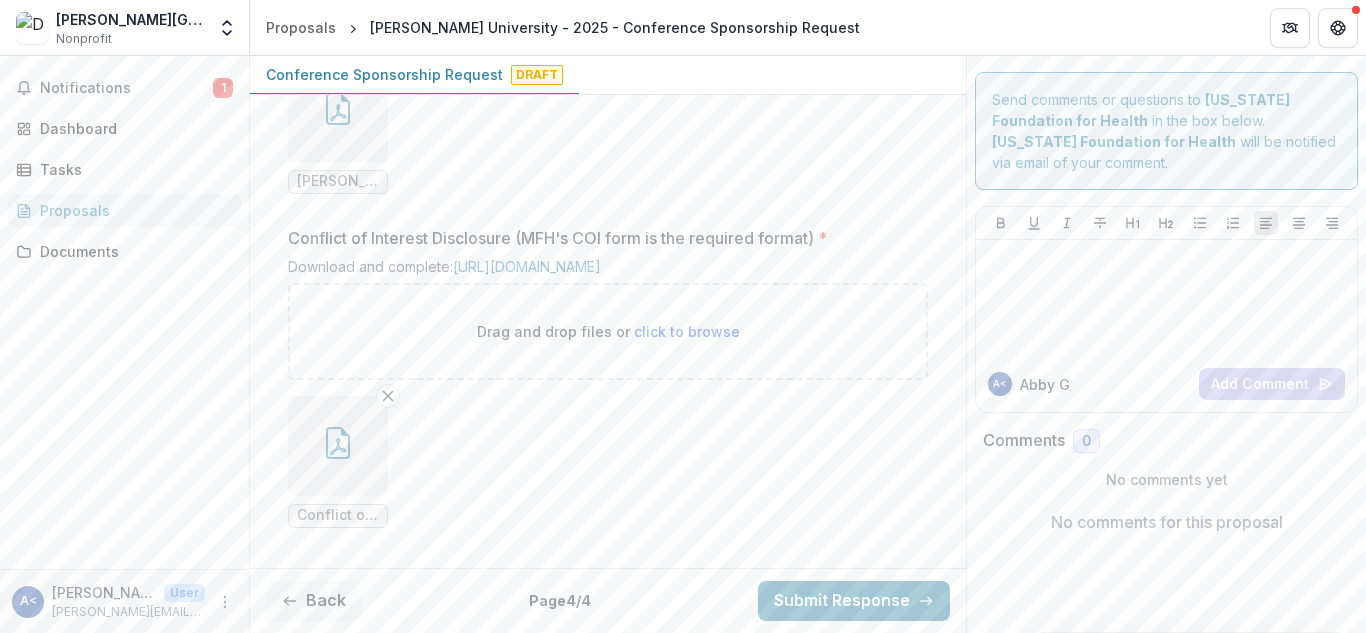 scroll, scrollTop: 0, scrollLeft: 0, axis: both 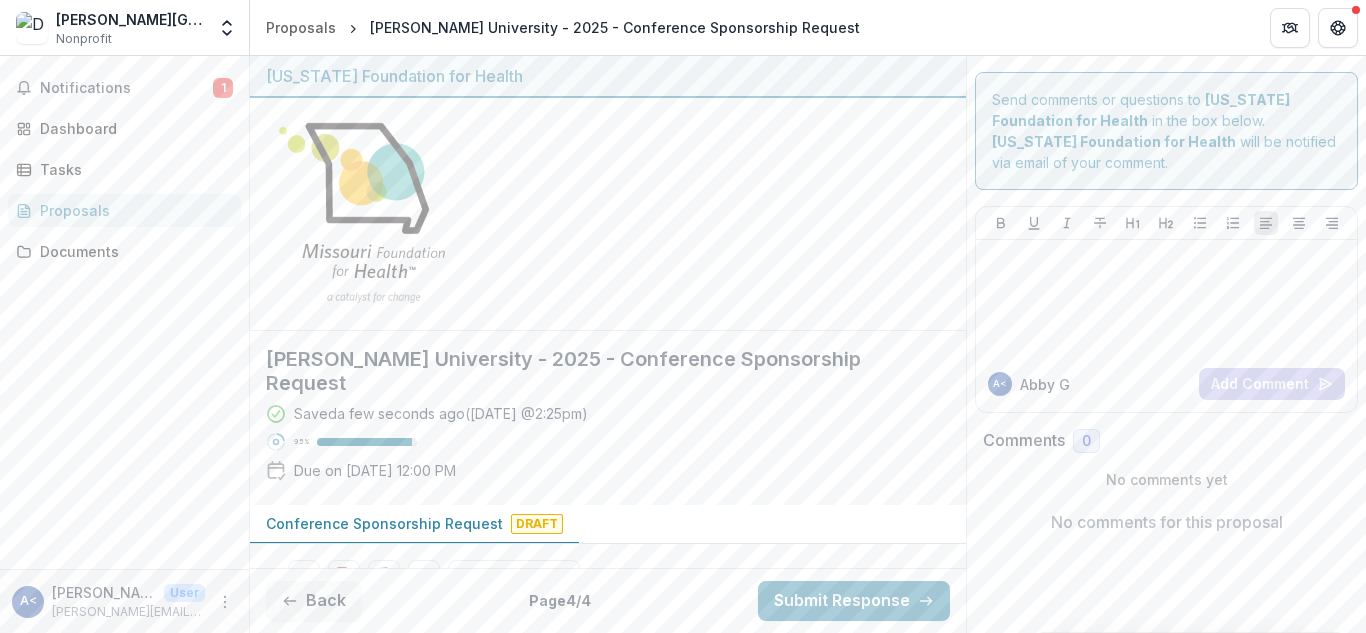 click on "Submit Response" at bounding box center (854, 601) 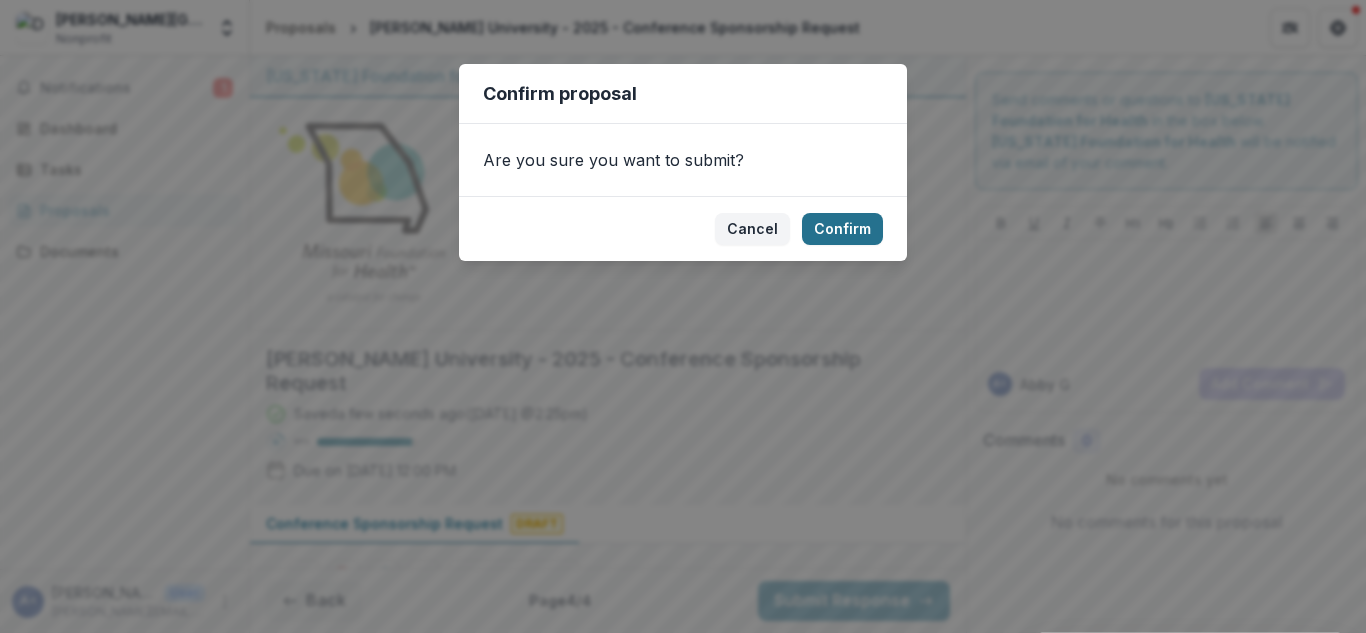 click on "Confirm" at bounding box center (842, 229) 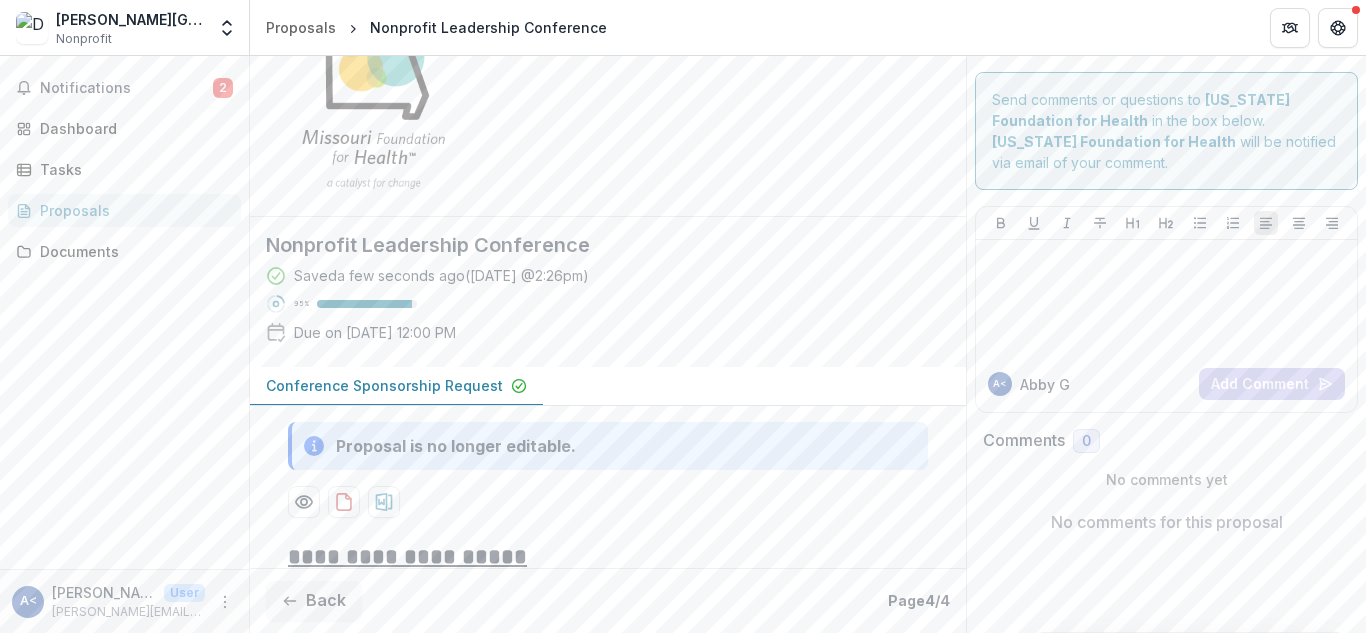 scroll, scrollTop: 0, scrollLeft: 0, axis: both 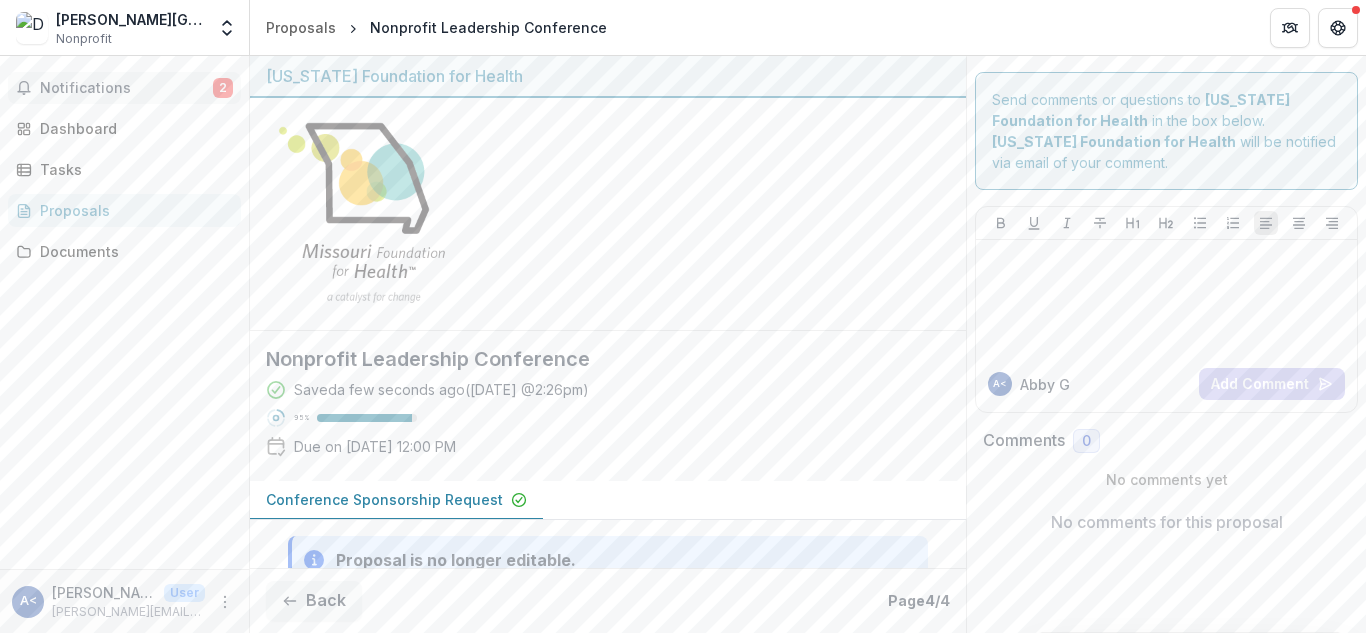 click on "Notifications" at bounding box center [126, 88] 